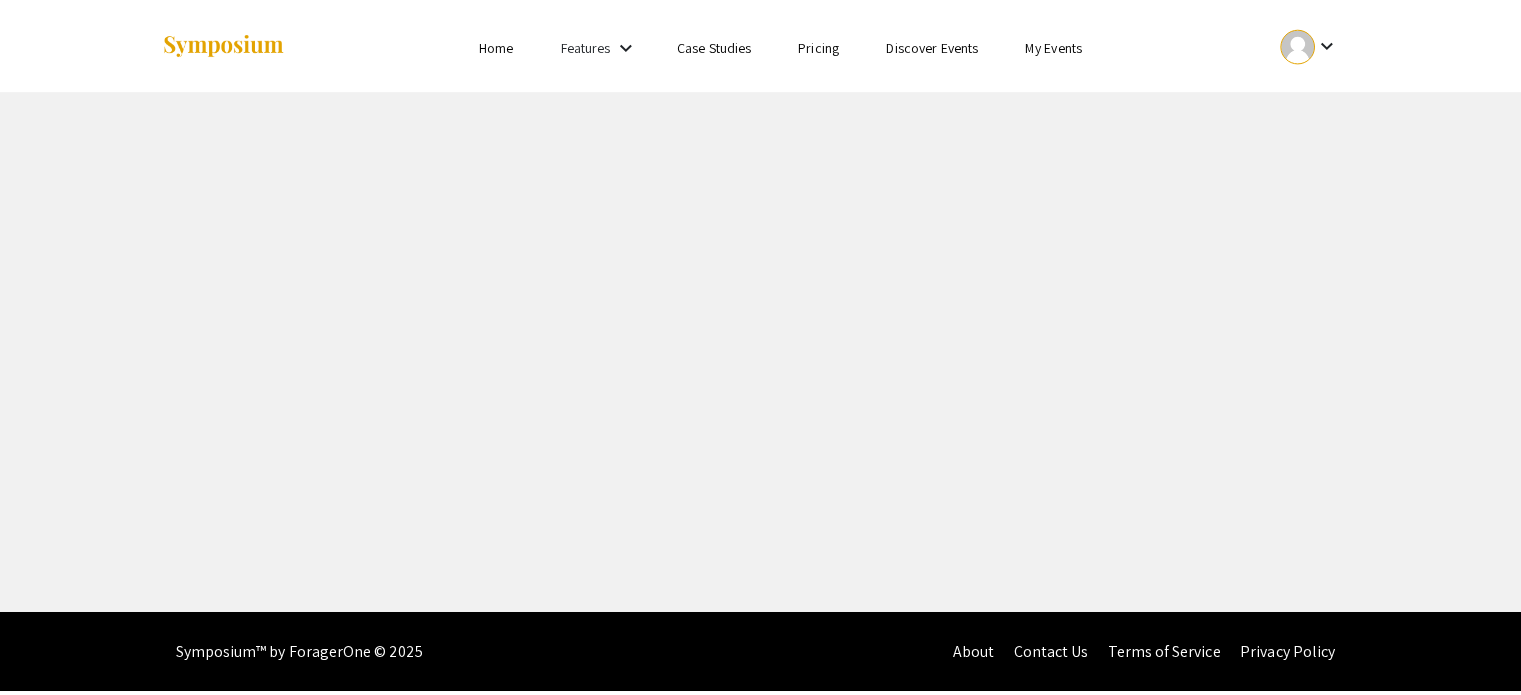 scroll, scrollTop: 0, scrollLeft: 0, axis: both 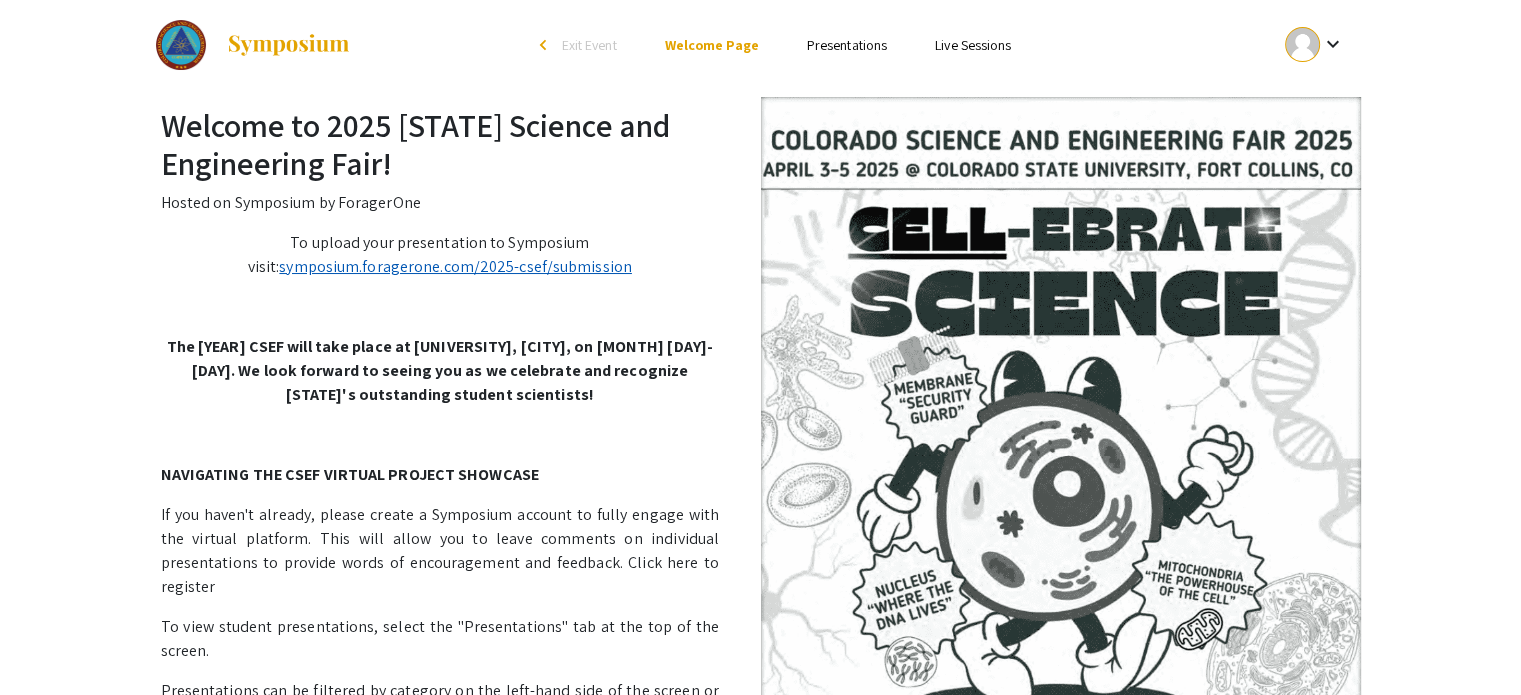 click on "symposium.foragerone.com/2025-csef/submission" 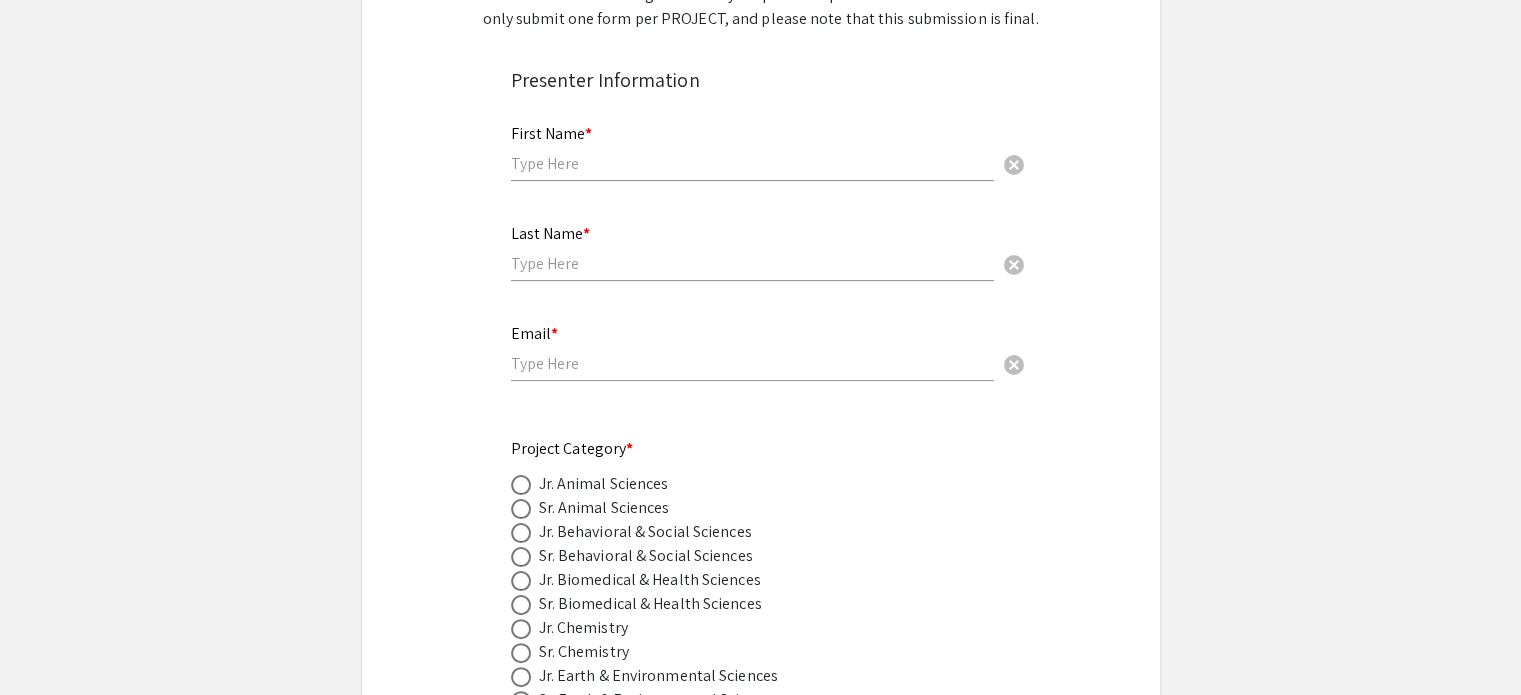 scroll, scrollTop: 0, scrollLeft: 0, axis: both 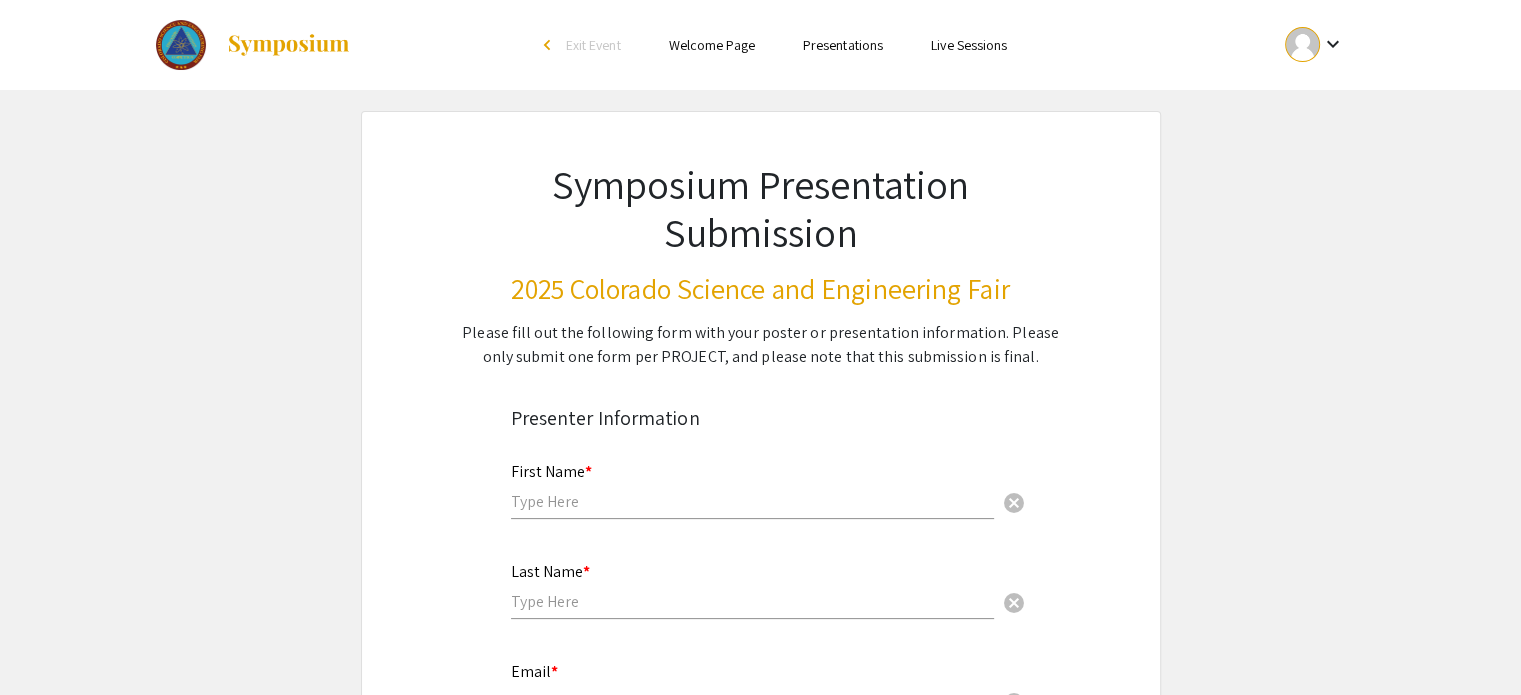 click on "2025 Colorado Science and Engineering Fair" 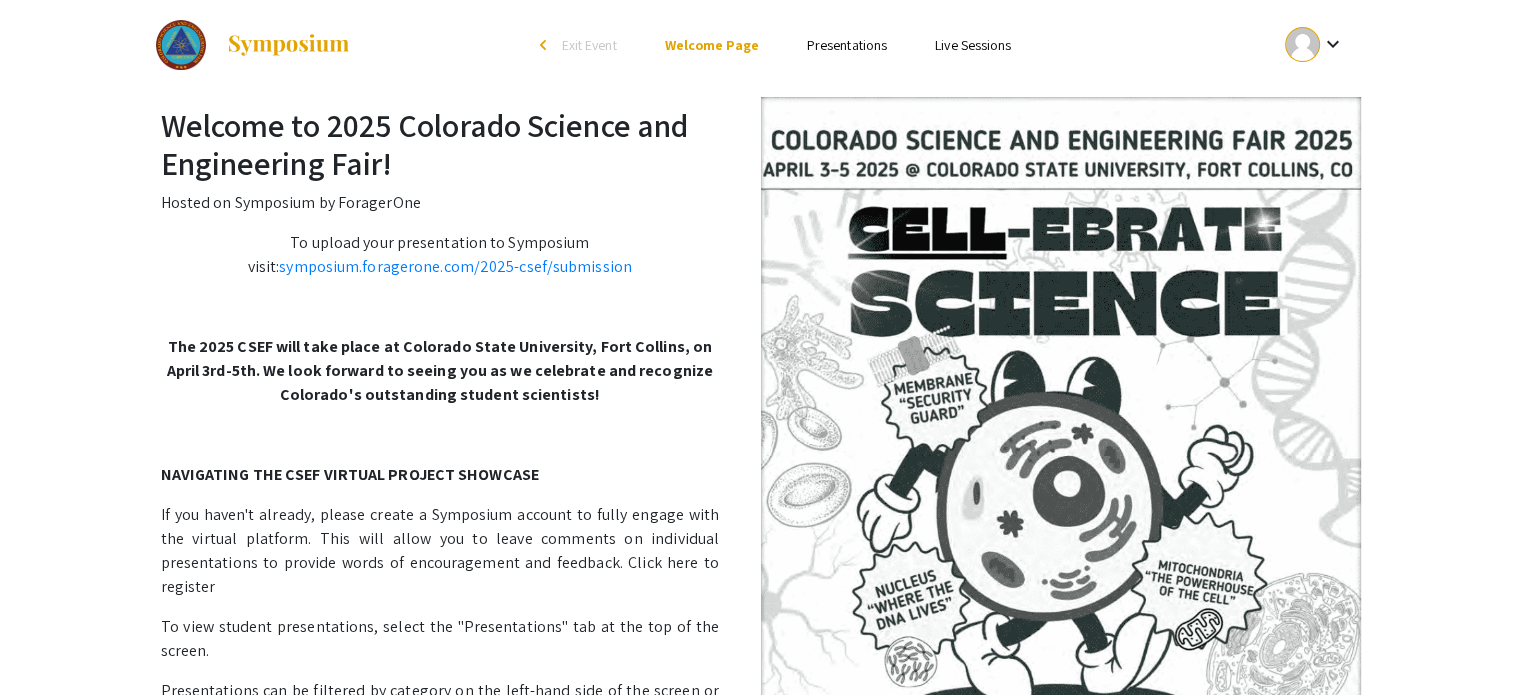 click on "Presentations" at bounding box center (847, 45) 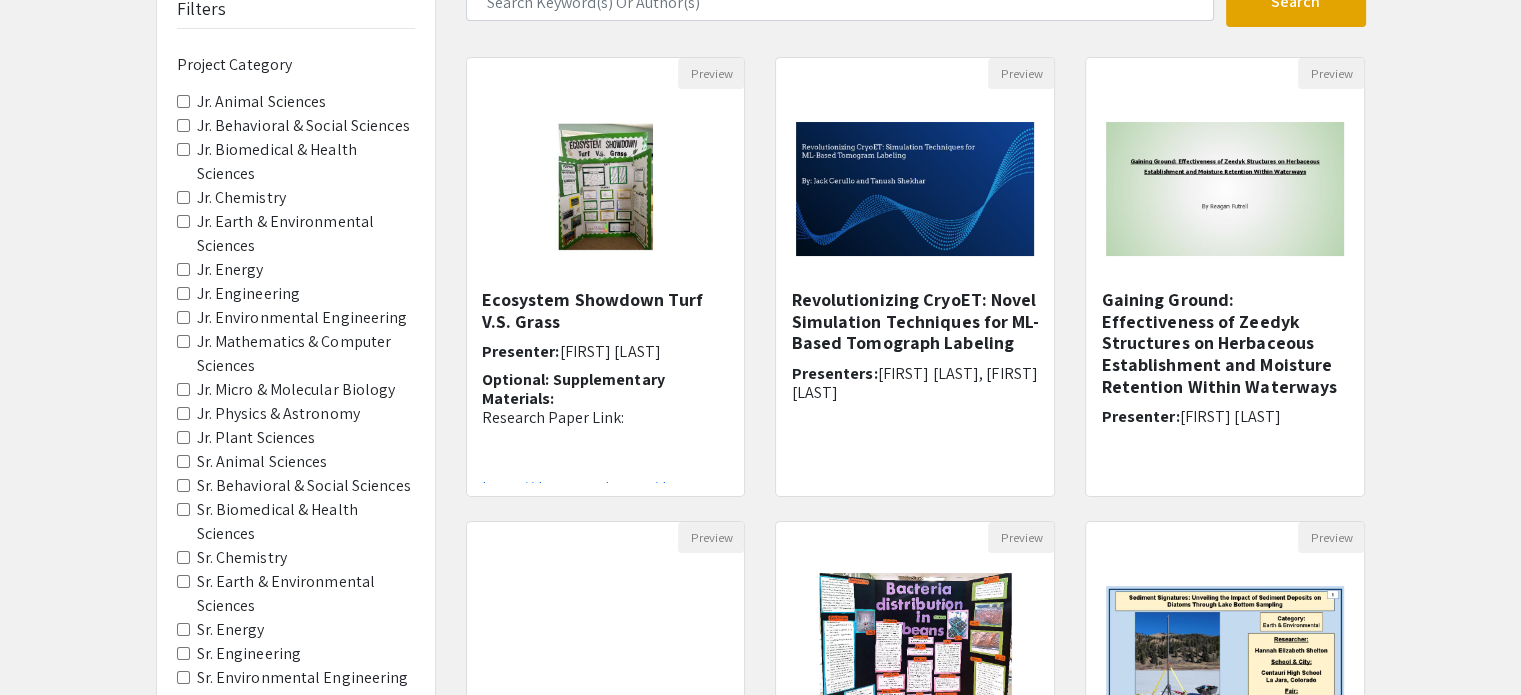 scroll, scrollTop: 228, scrollLeft: 0, axis: vertical 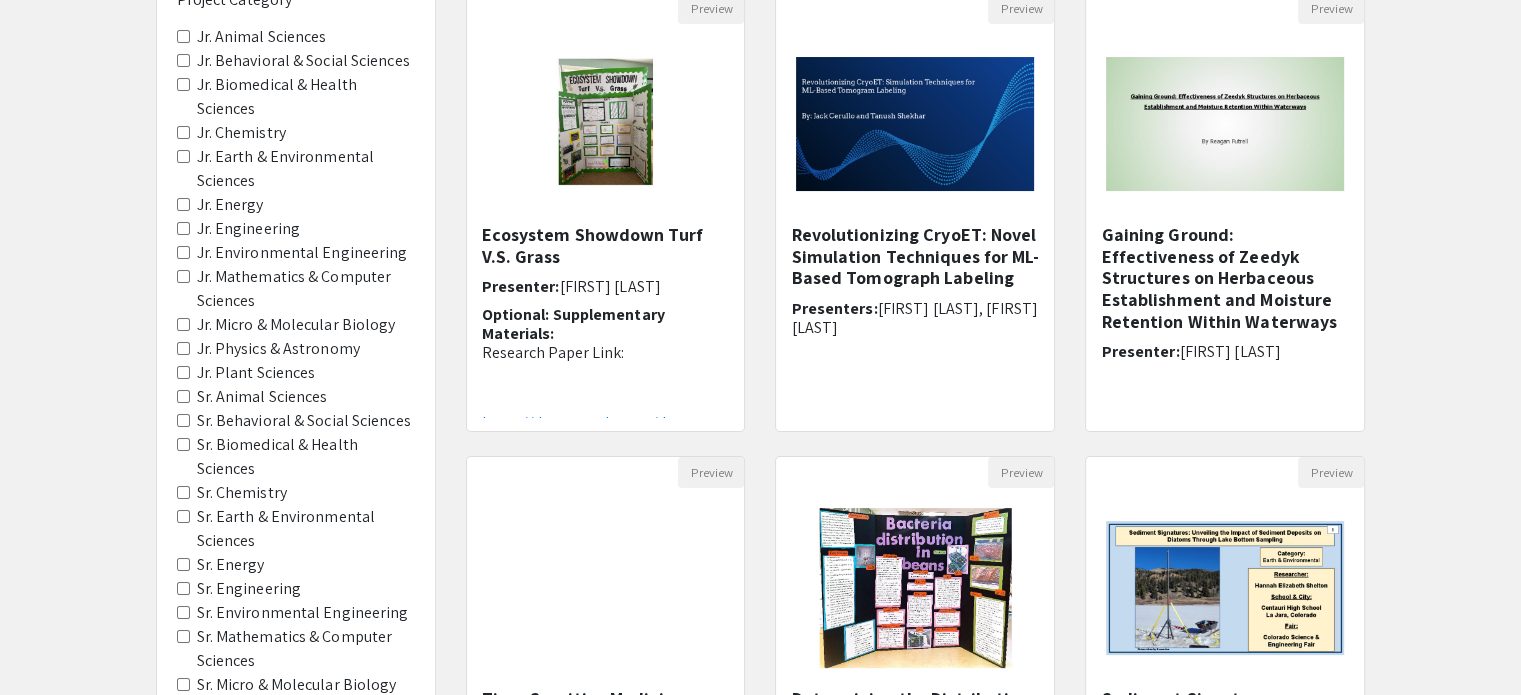 click on "Sr. Earth & Environmental Sciences" at bounding box center [183, 516] 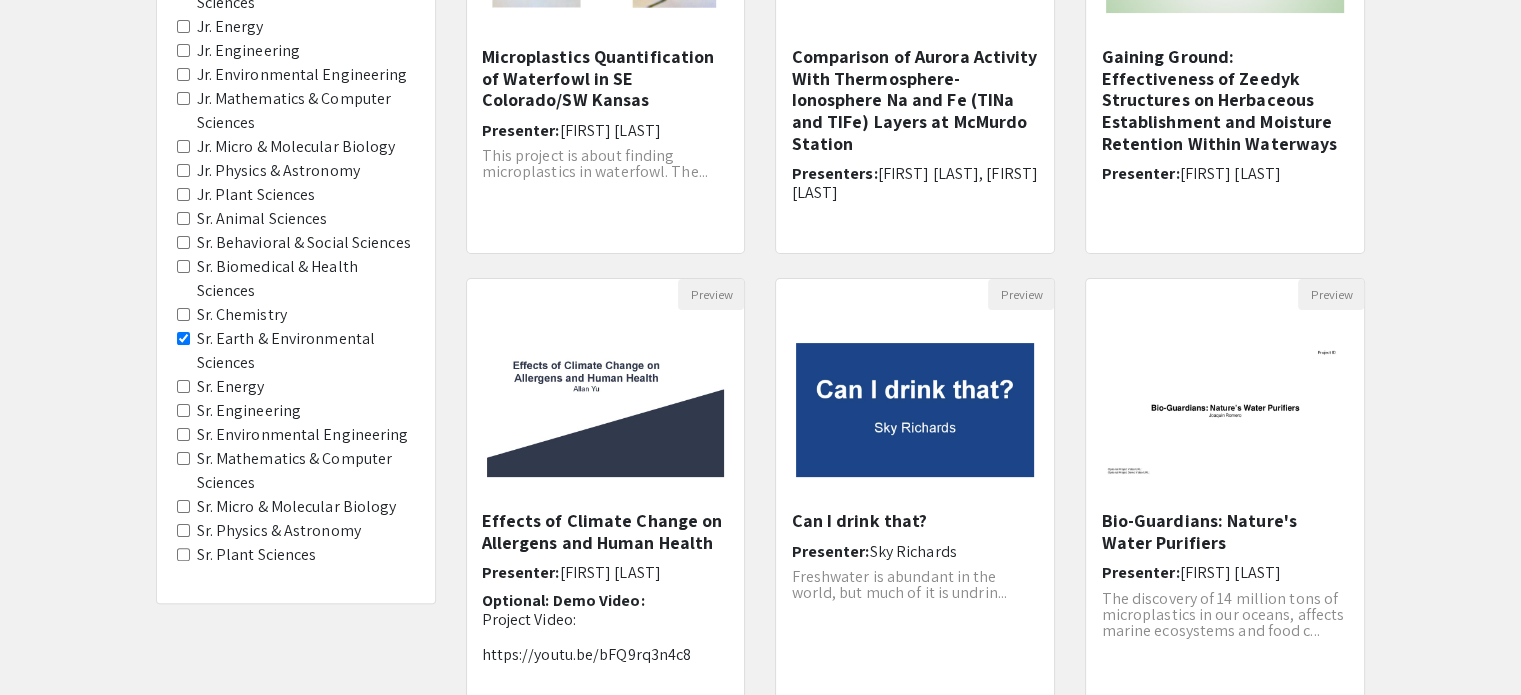 scroll, scrollTop: 407, scrollLeft: 0, axis: vertical 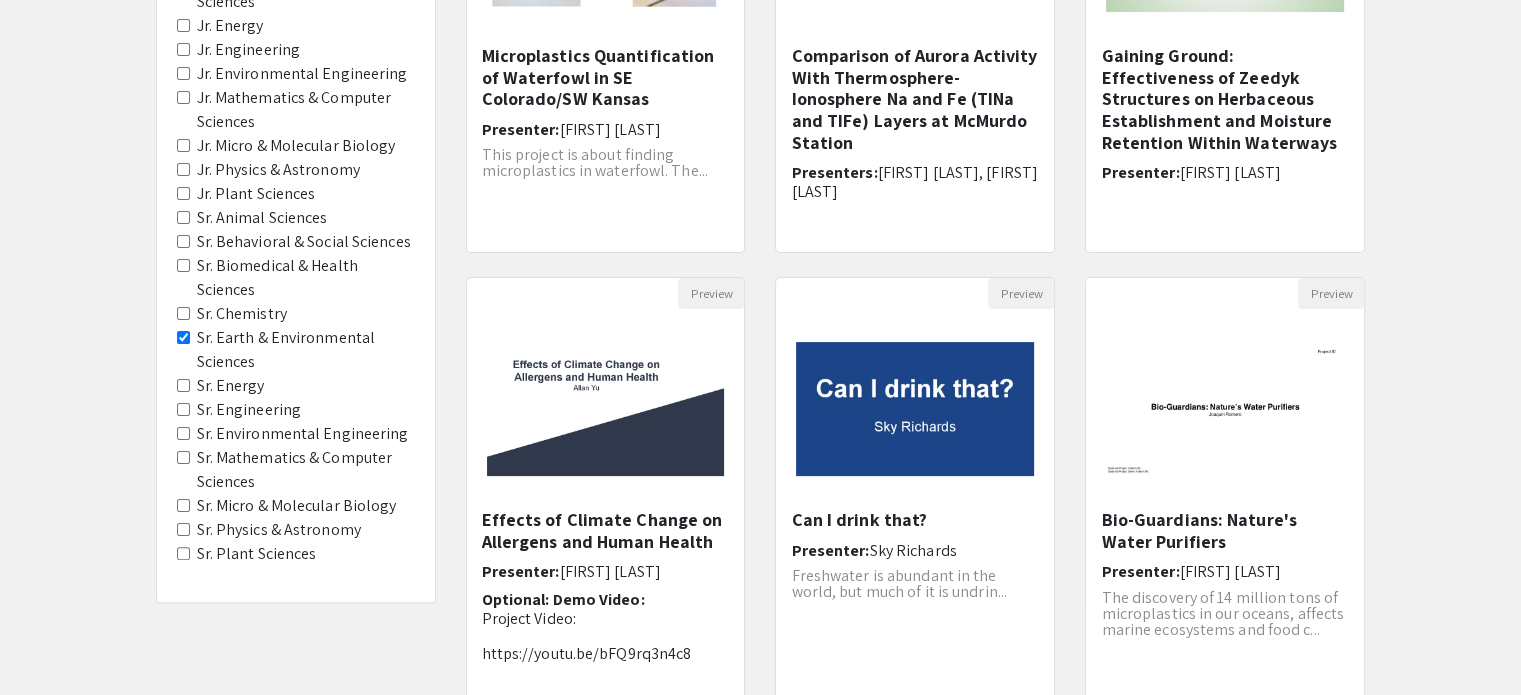 click on "Sr. Earth & Environmental Sciences" at bounding box center [183, 337] 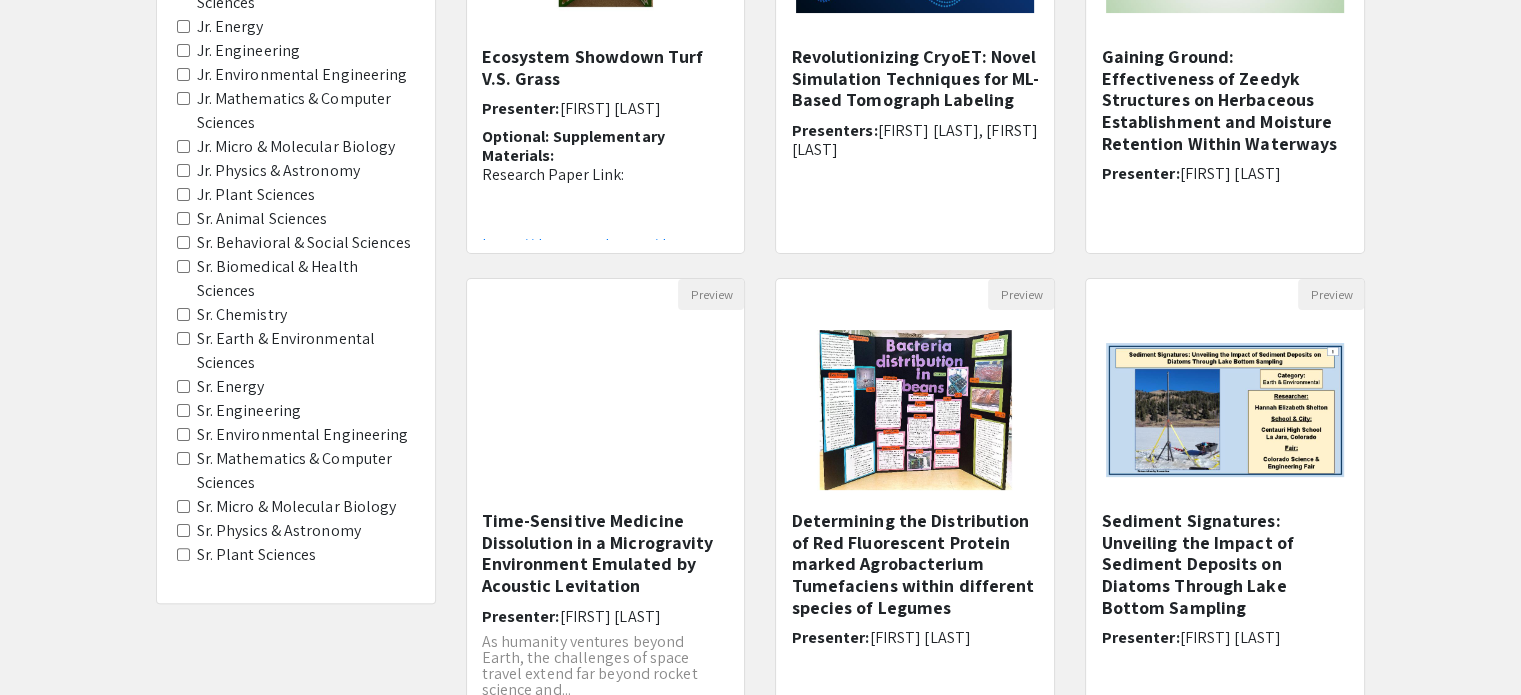 scroll, scrollTop: 452, scrollLeft: 0, axis: vertical 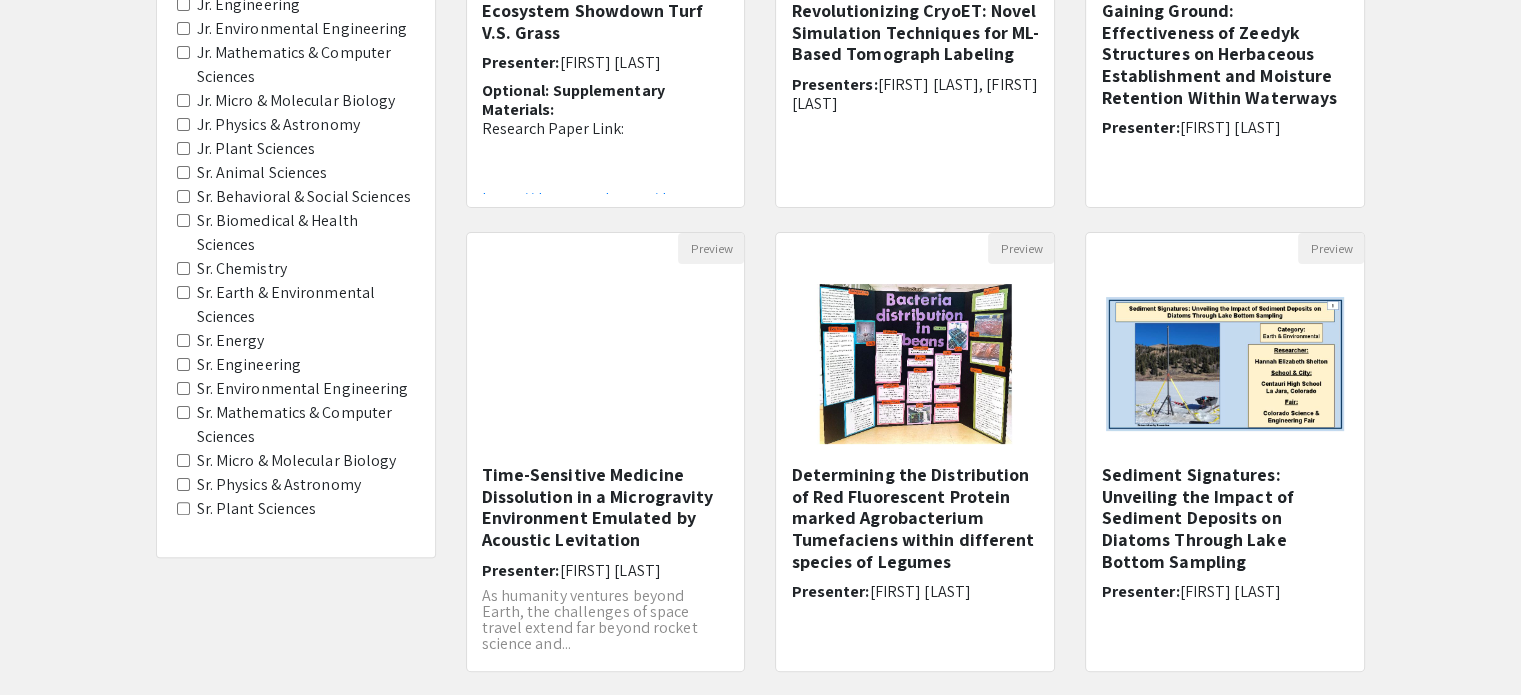 click on "Sr. Energy" at bounding box center (183, 340) 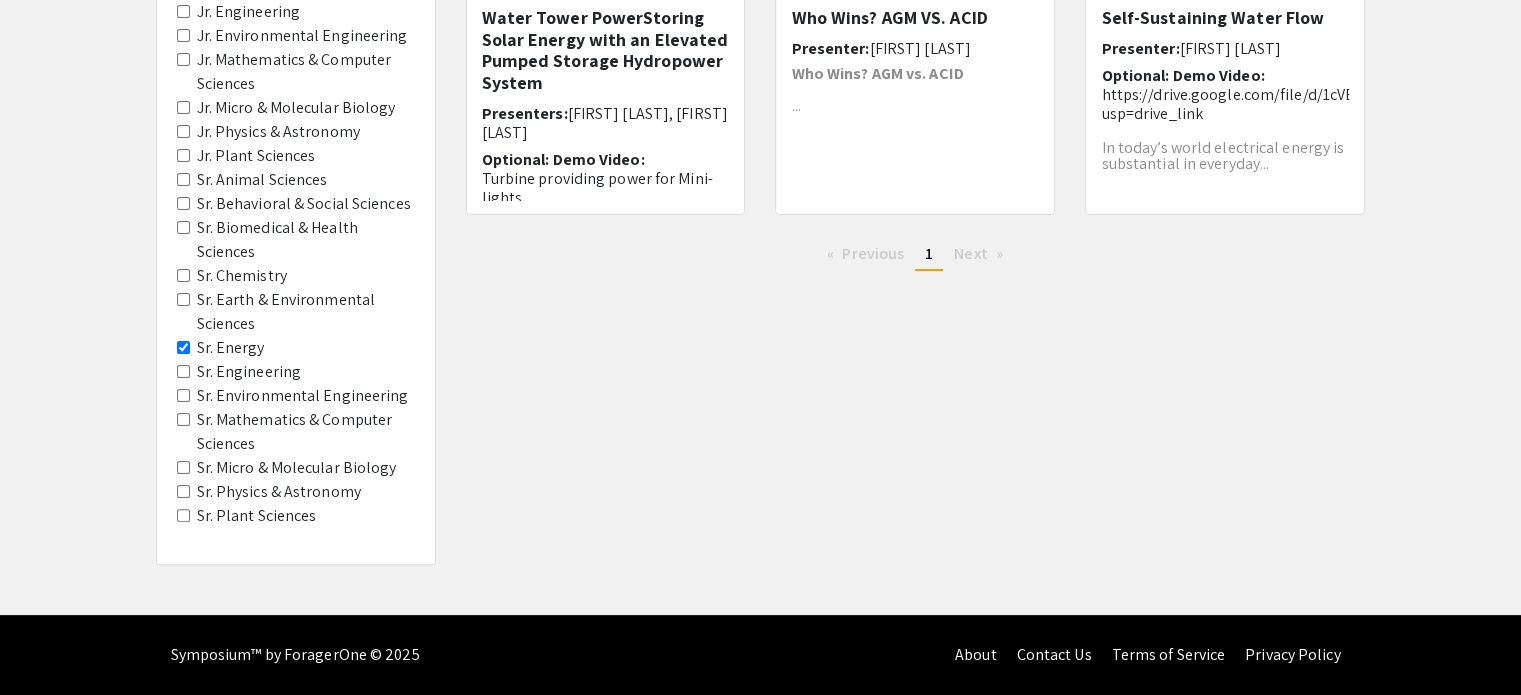 scroll, scrollTop: 420, scrollLeft: 0, axis: vertical 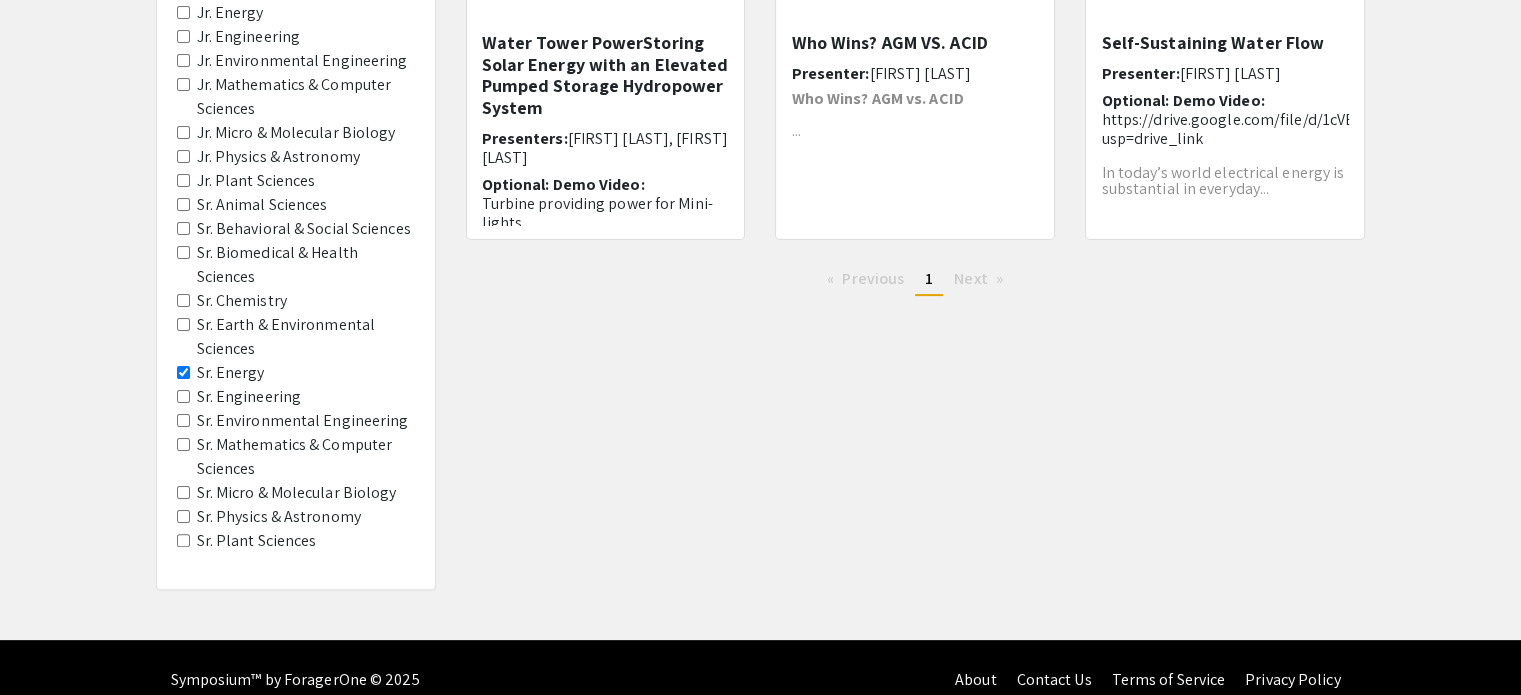 click on "Sr. Environmental Engineering" at bounding box center [183, 420] 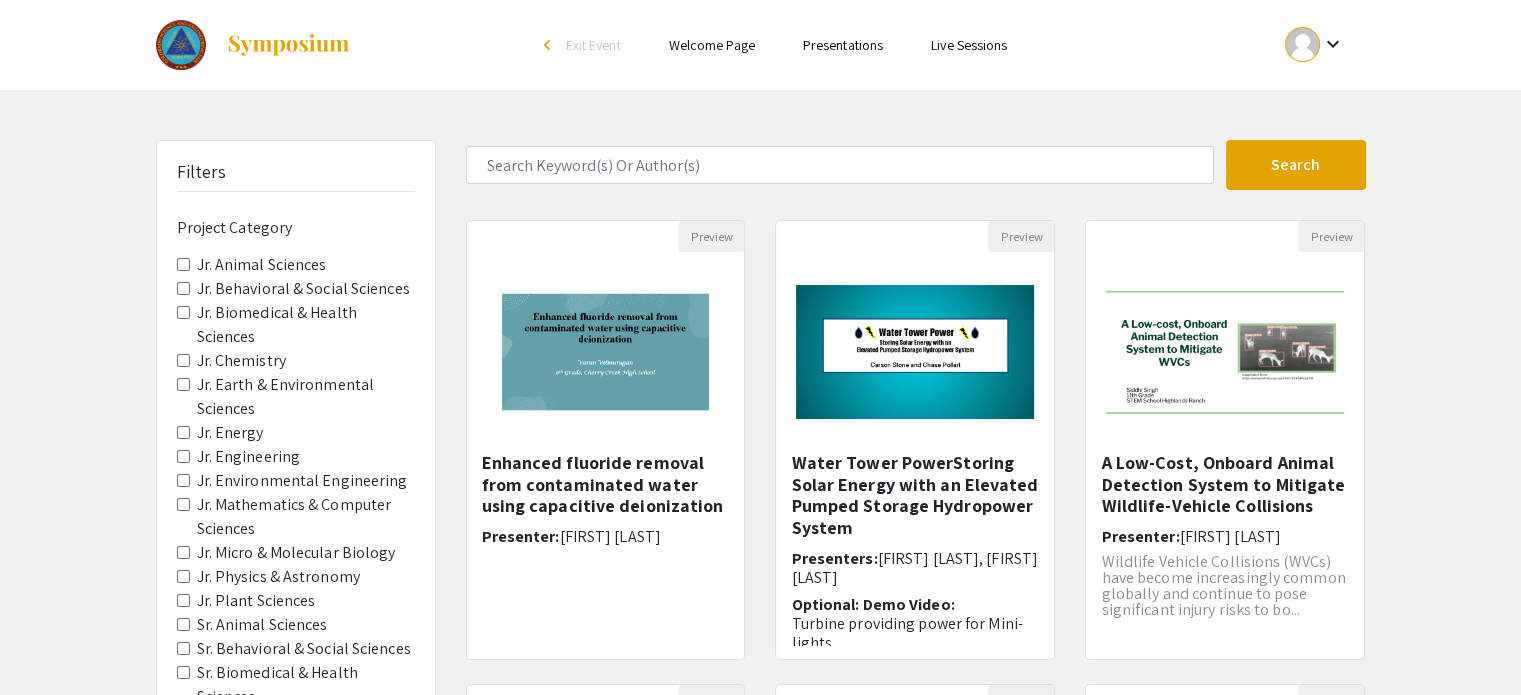scroll, scrollTop: 20, scrollLeft: 0, axis: vertical 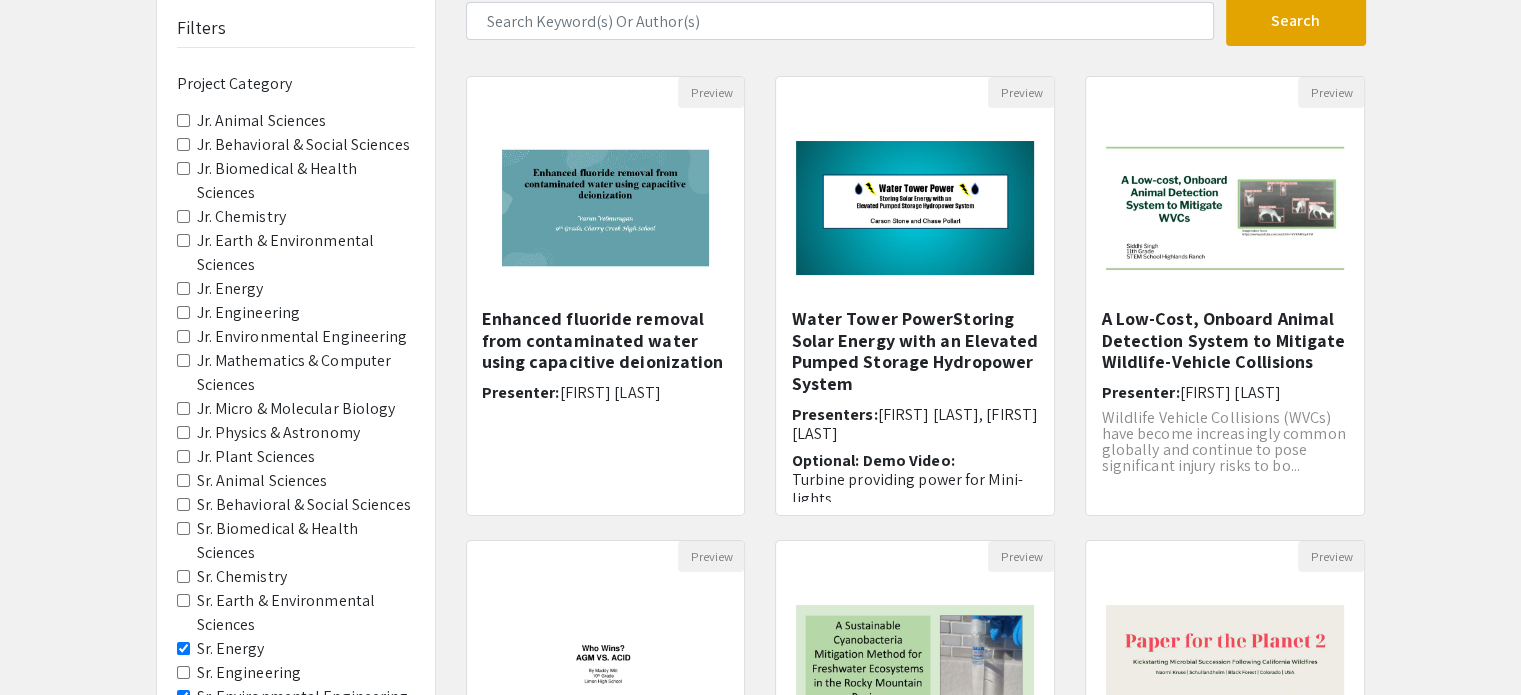 click on "Sr. Energy" at bounding box center [183, 648] 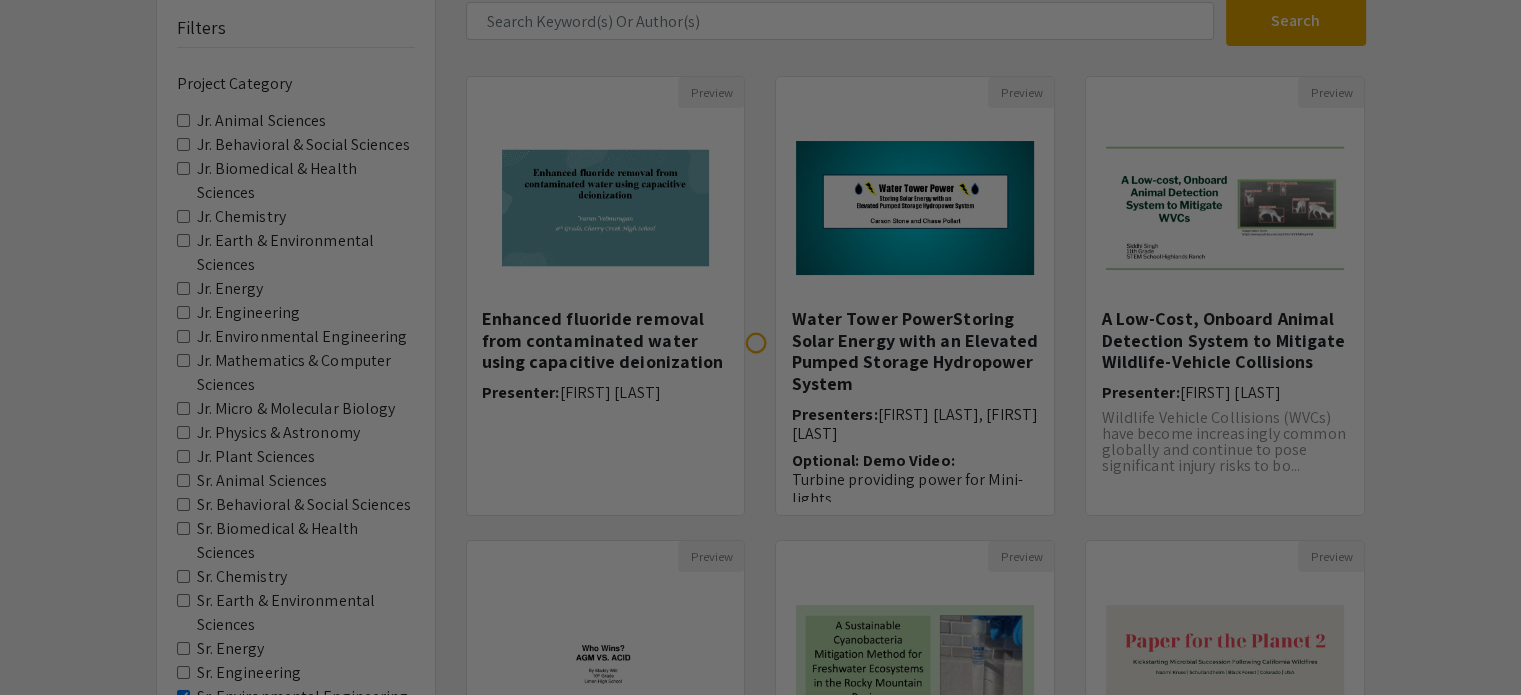 scroll, scrollTop: 0, scrollLeft: 0, axis: both 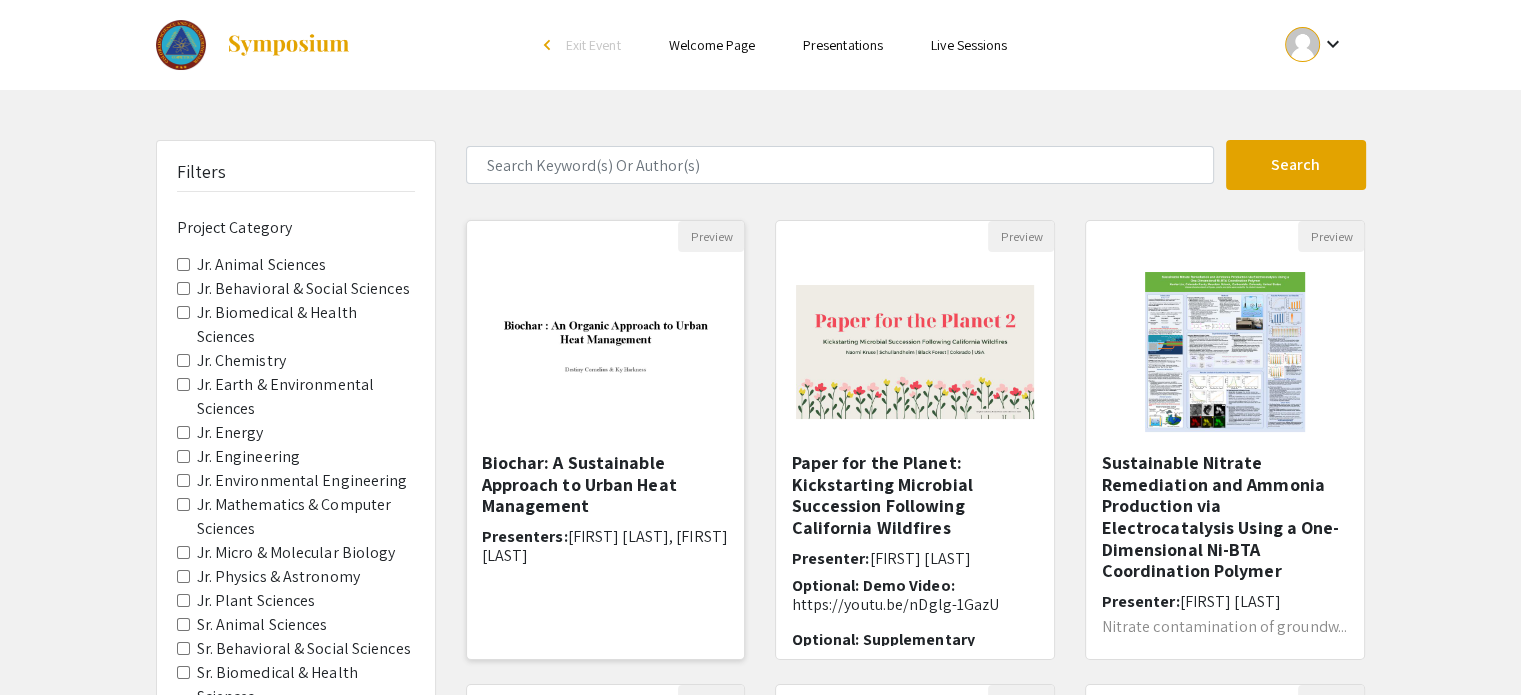 drag, startPoint x: 579, startPoint y: 483, endPoint x: 535, endPoint y: 467, distance: 46.818798 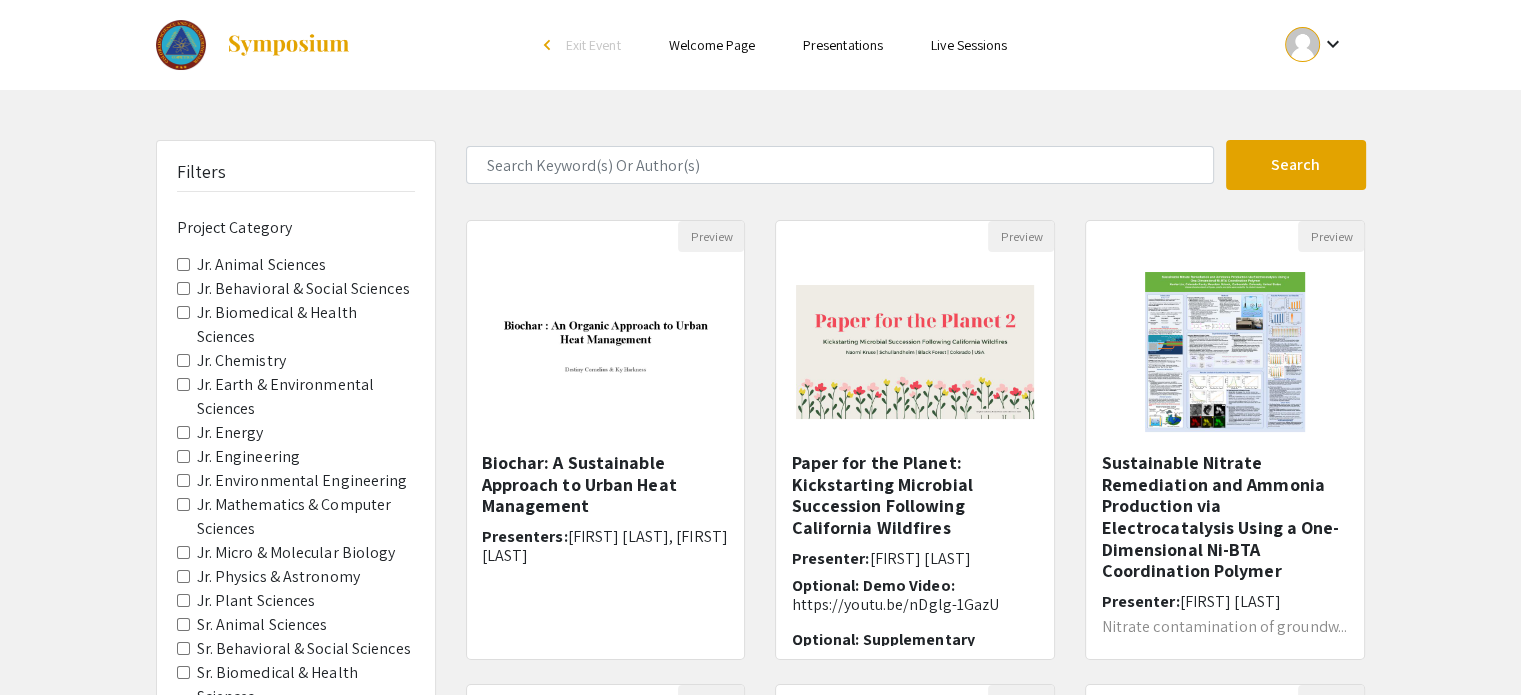 drag, startPoint x: 535, startPoint y: 467, endPoint x: 459, endPoint y: 267, distance: 213.95326 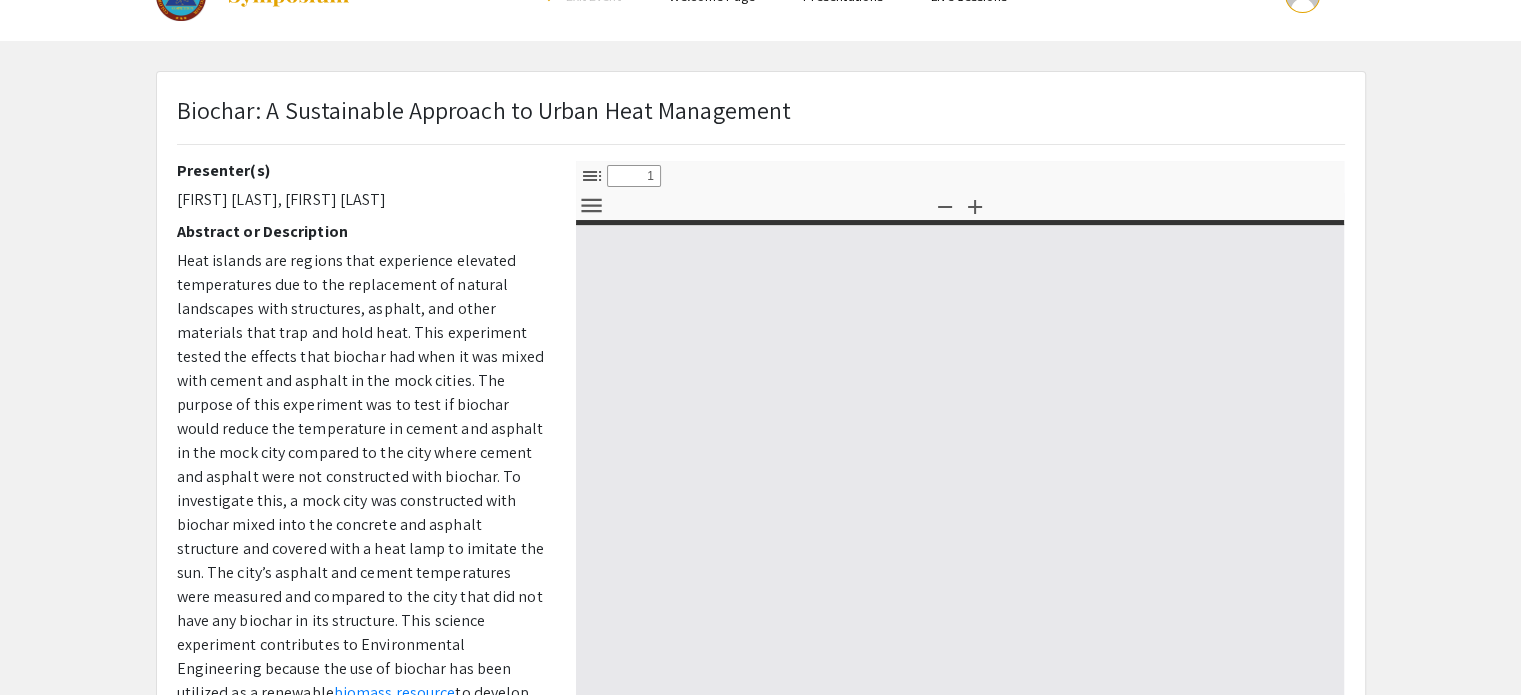 select on "custom" 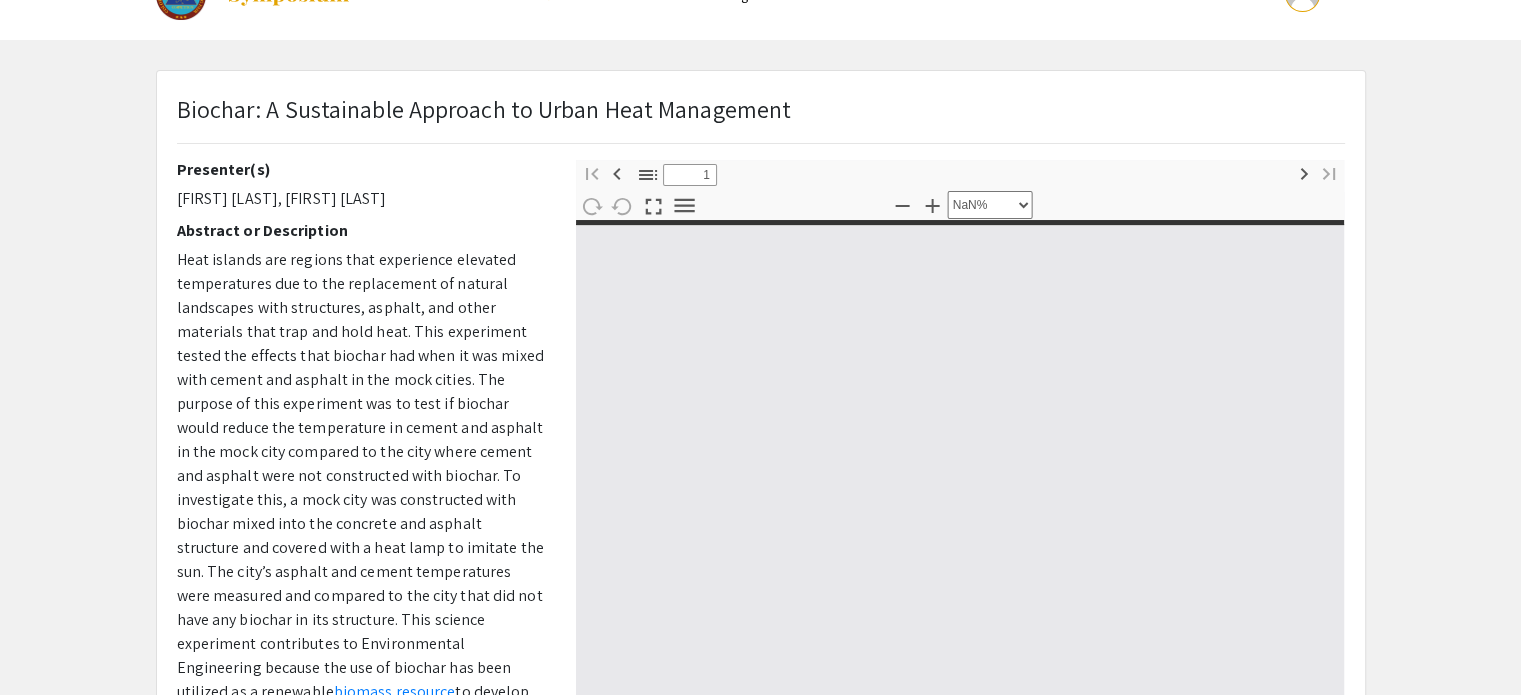 scroll, scrollTop: 51, scrollLeft: 0, axis: vertical 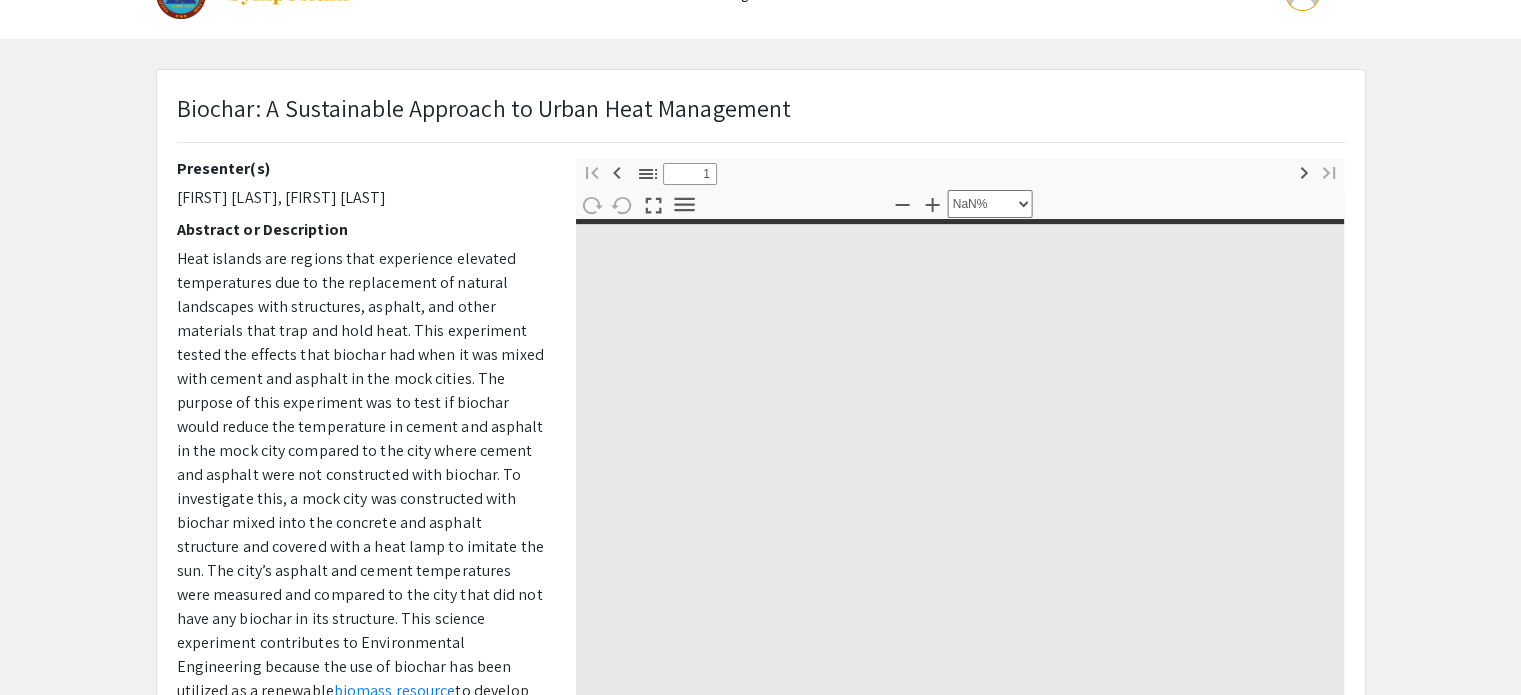 type on "0" 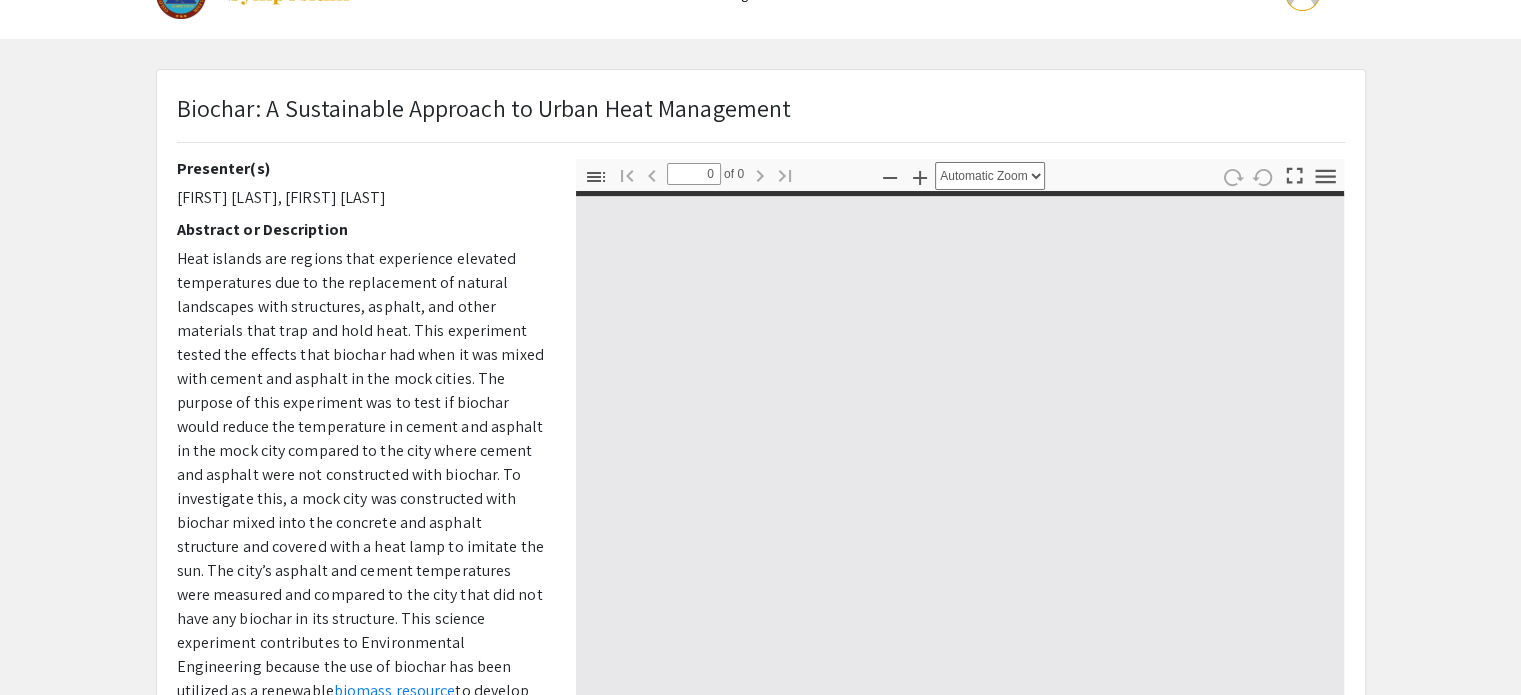 select on "custom" 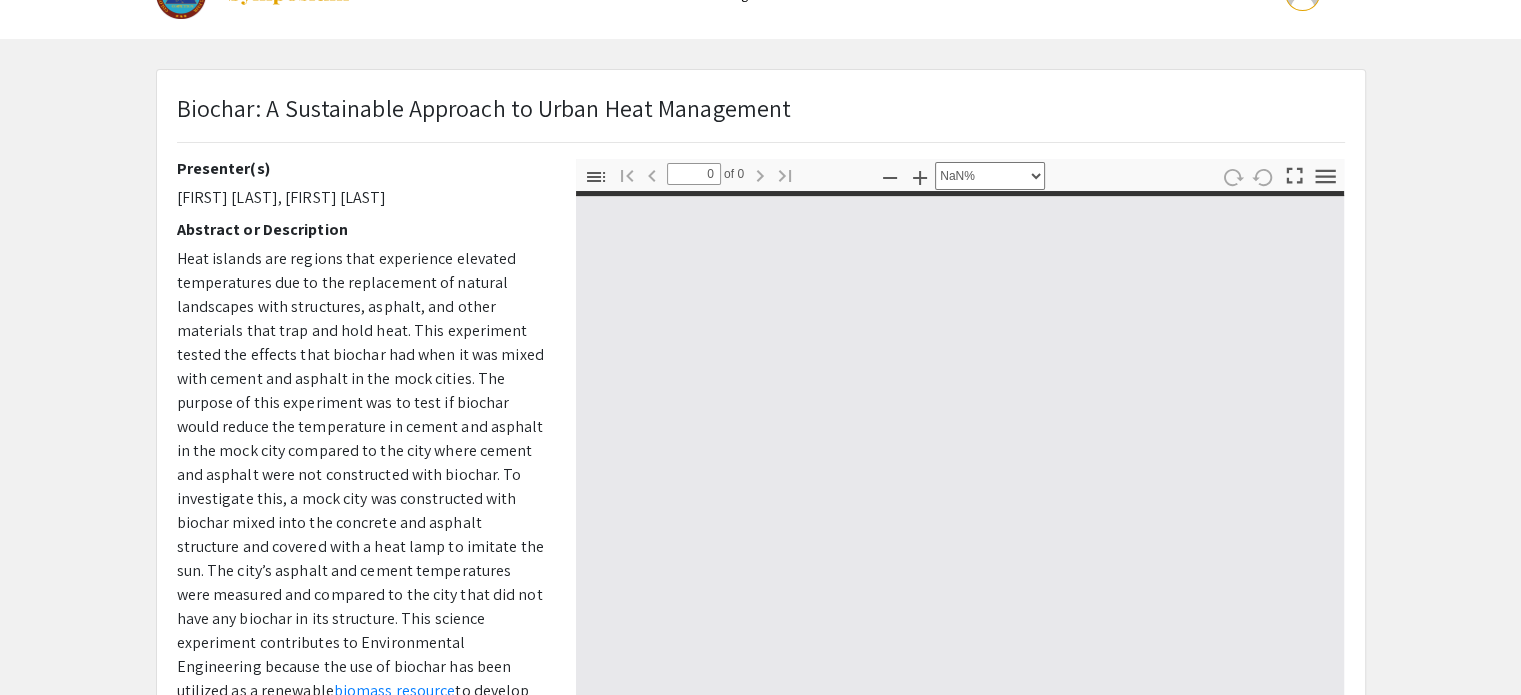 type on "1" 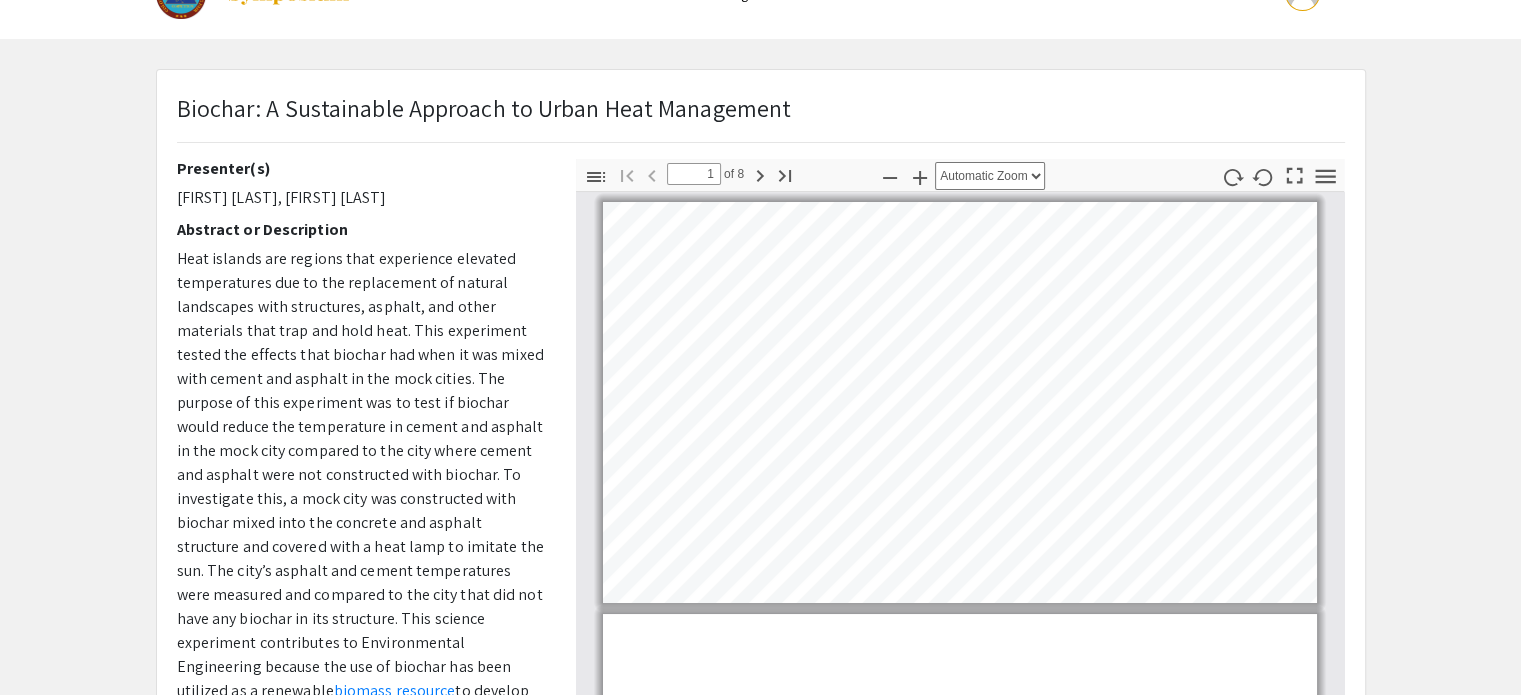 select on "auto" 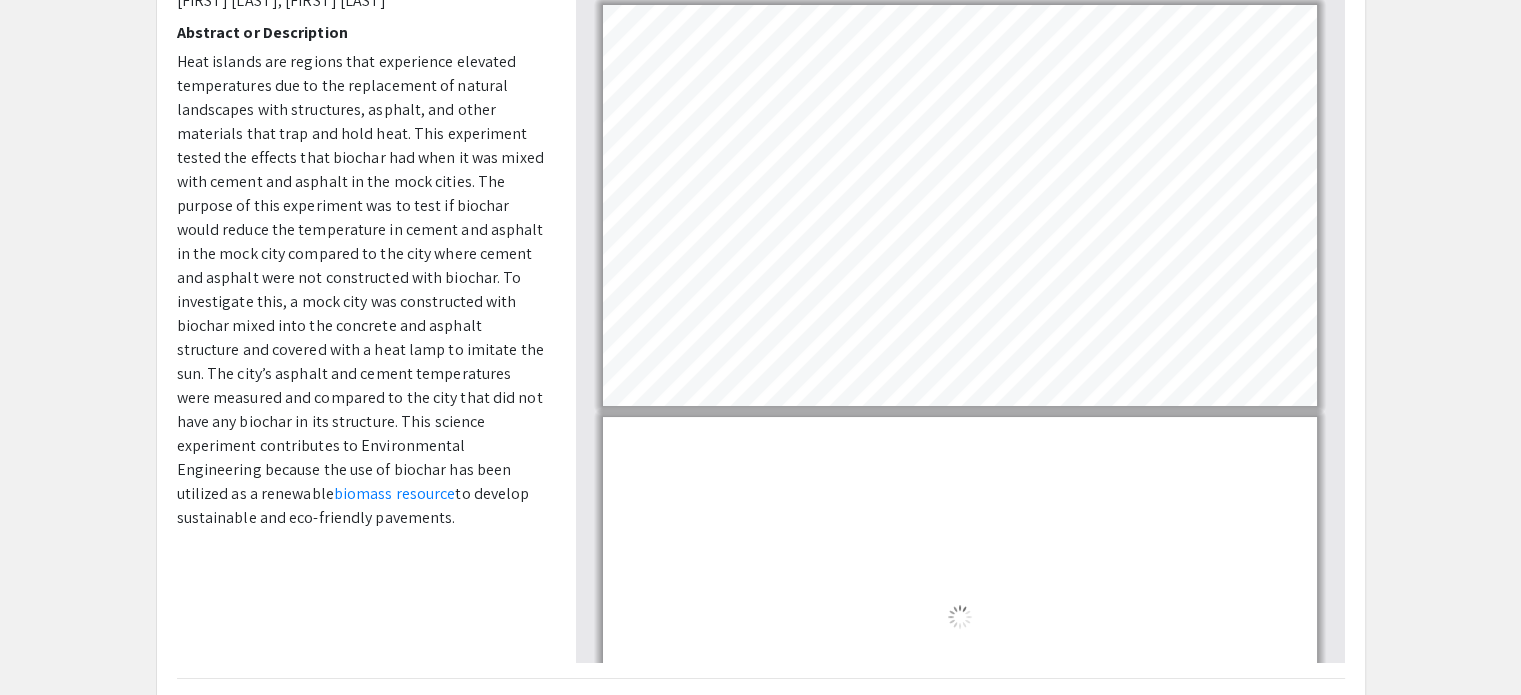 scroll, scrollTop: 2, scrollLeft: 0, axis: vertical 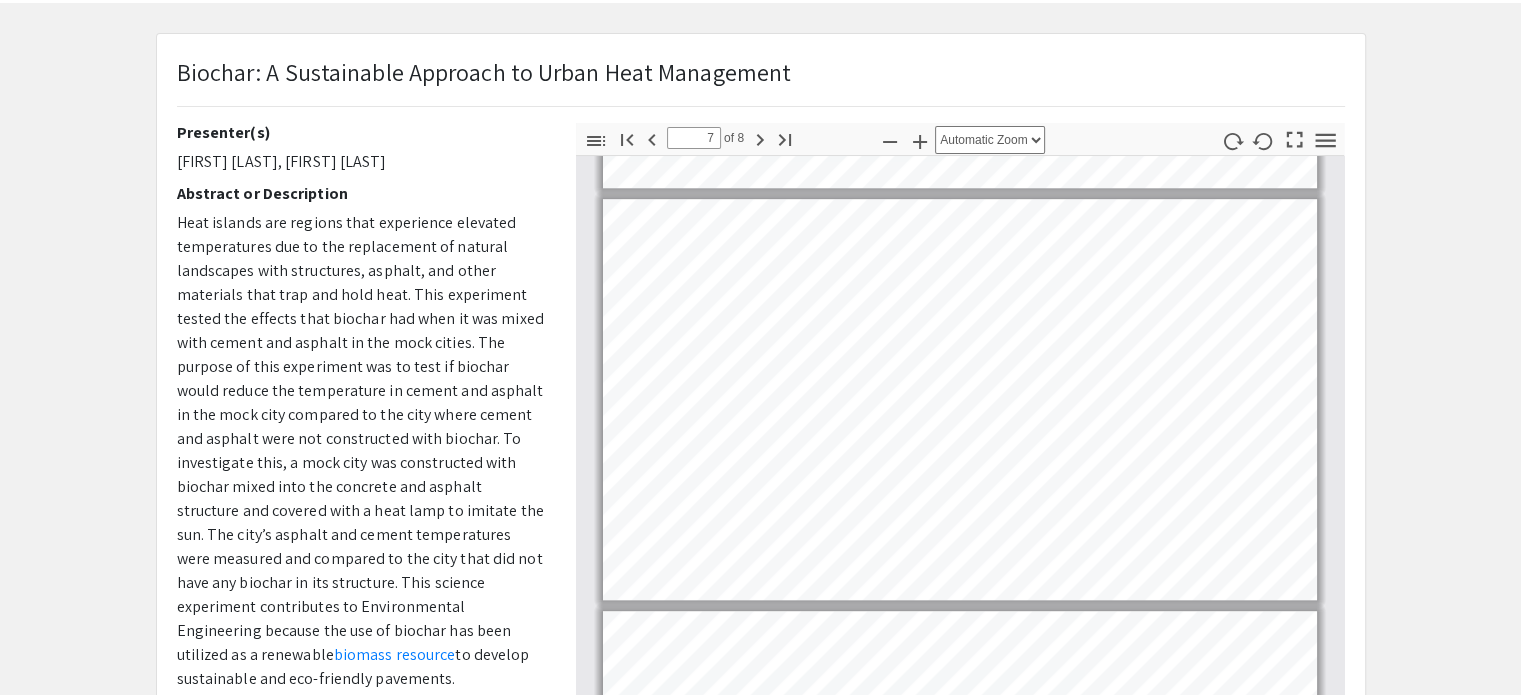 type on "8" 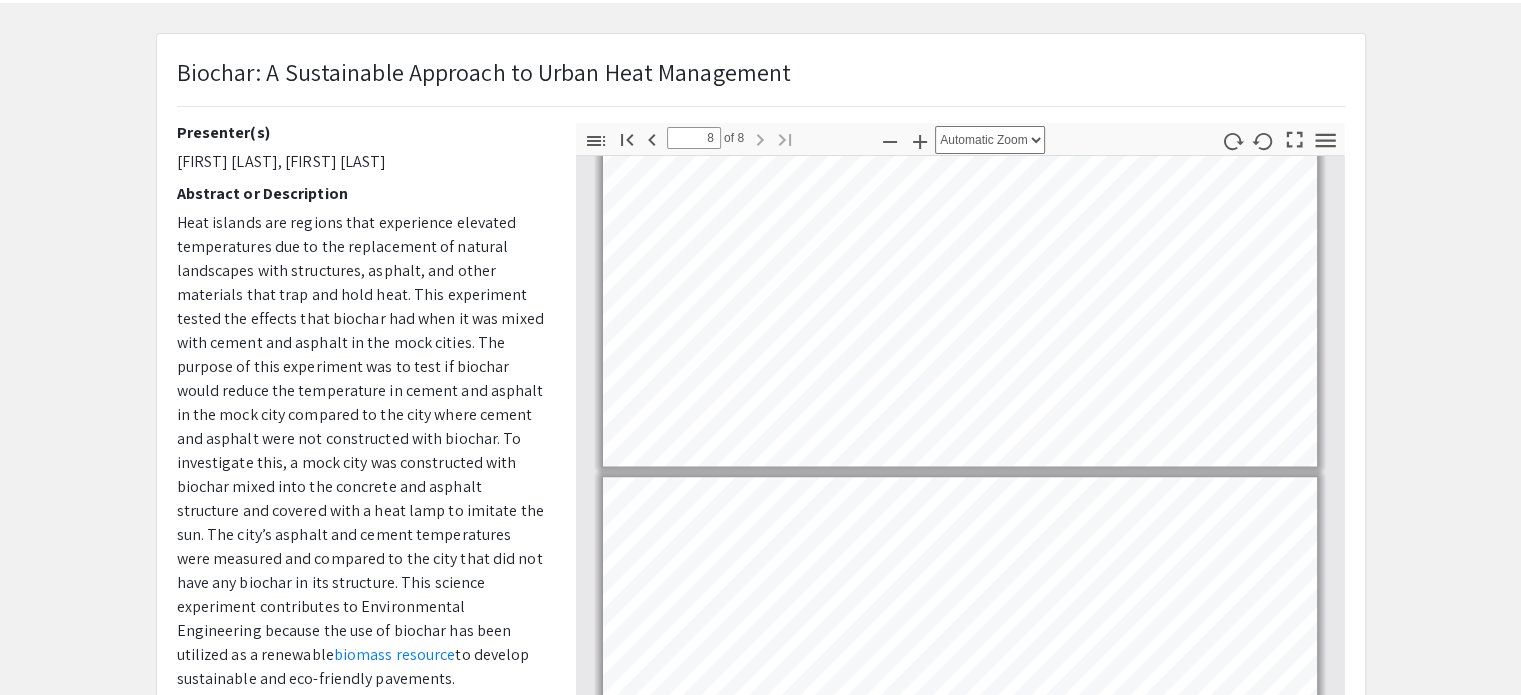 scroll, scrollTop: 2633, scrollLeft: 0, axis: vertical 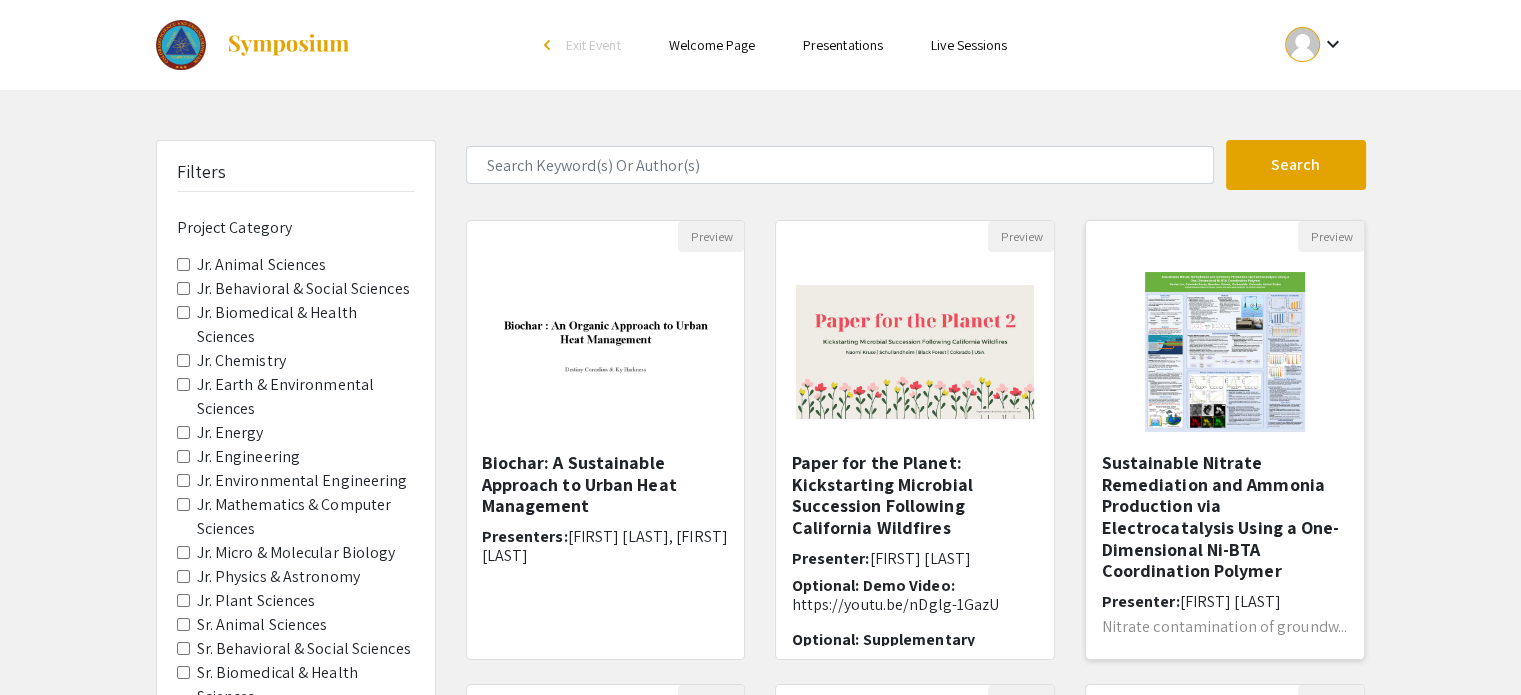drag, startPoint x: 1209, startPoint y: 510, endPoint x: 1118, endPoint y: 482, distance: 95.2103 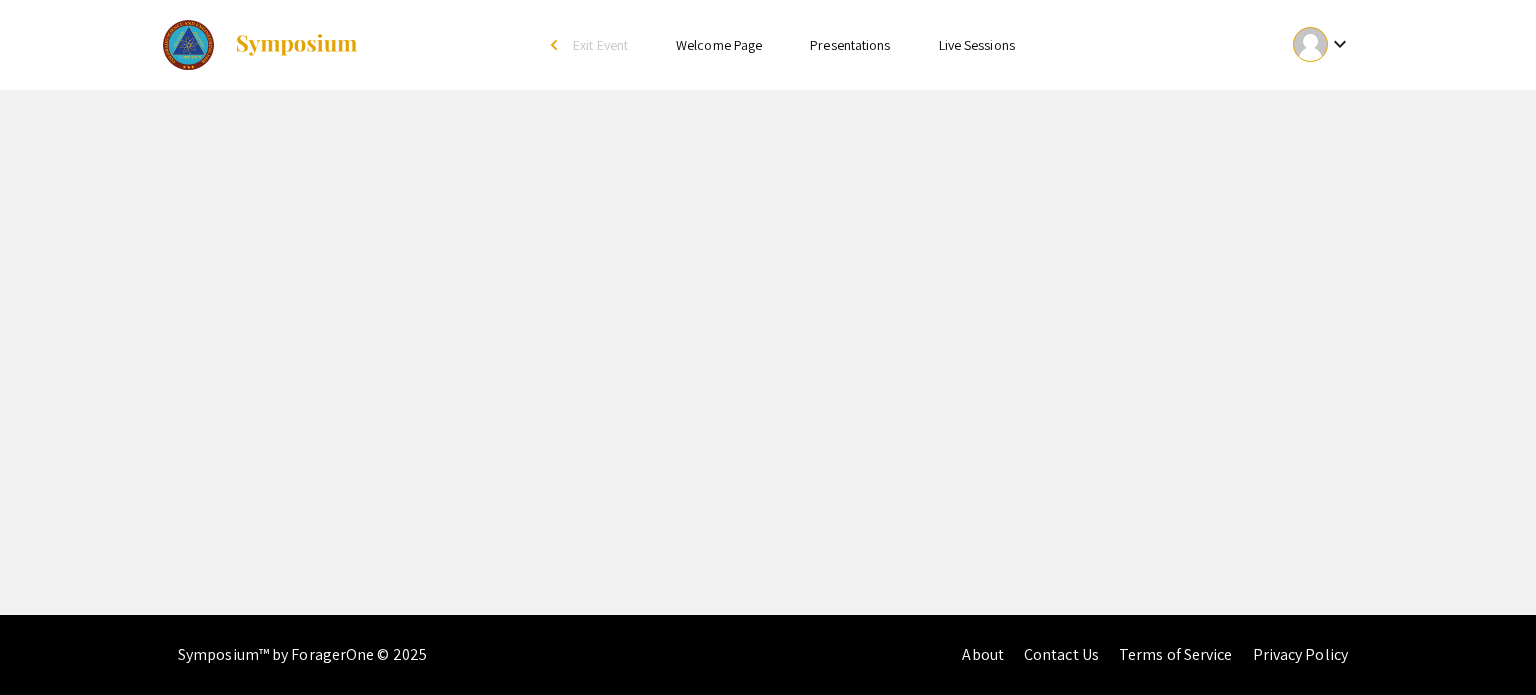 select on "custom" 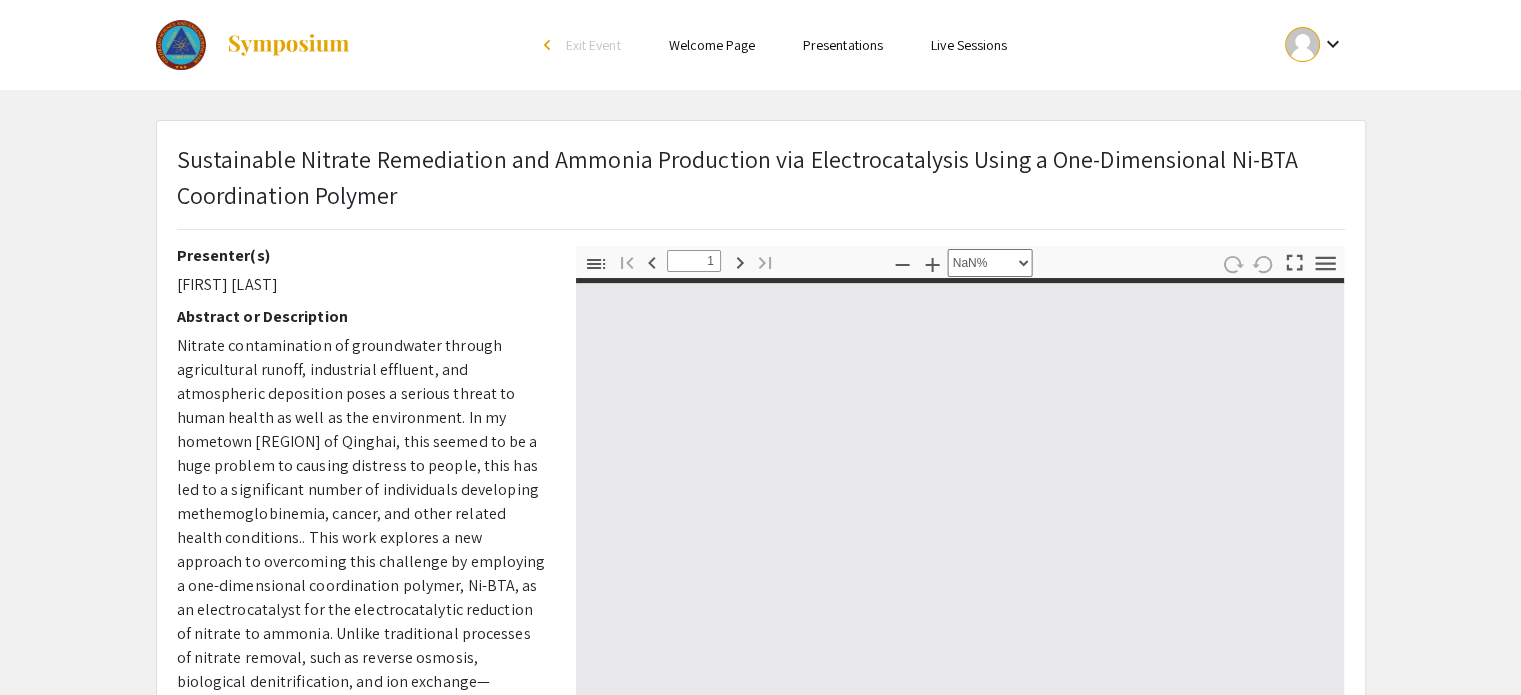type on "0" 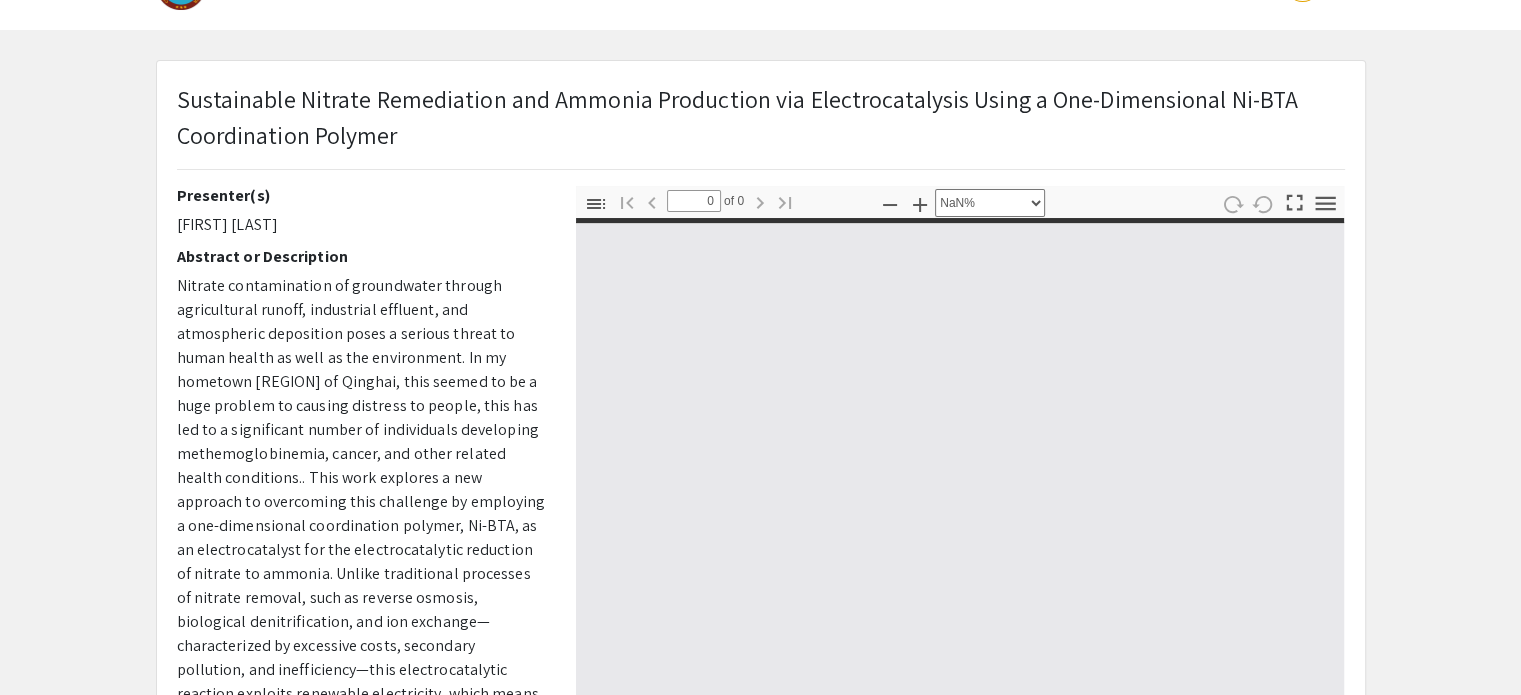 scroll, scrollTop: 62, scrollLeft: 0, axis: vertical 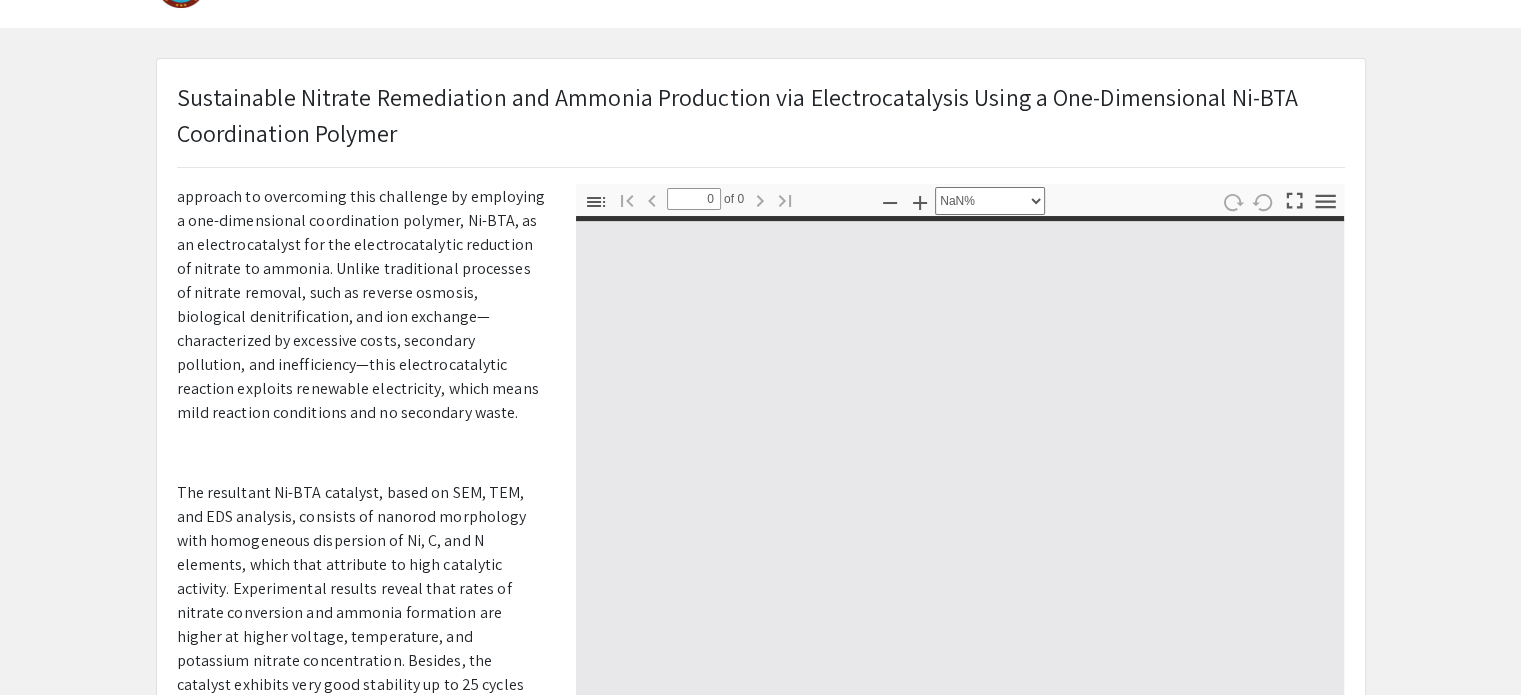 select on "auto" 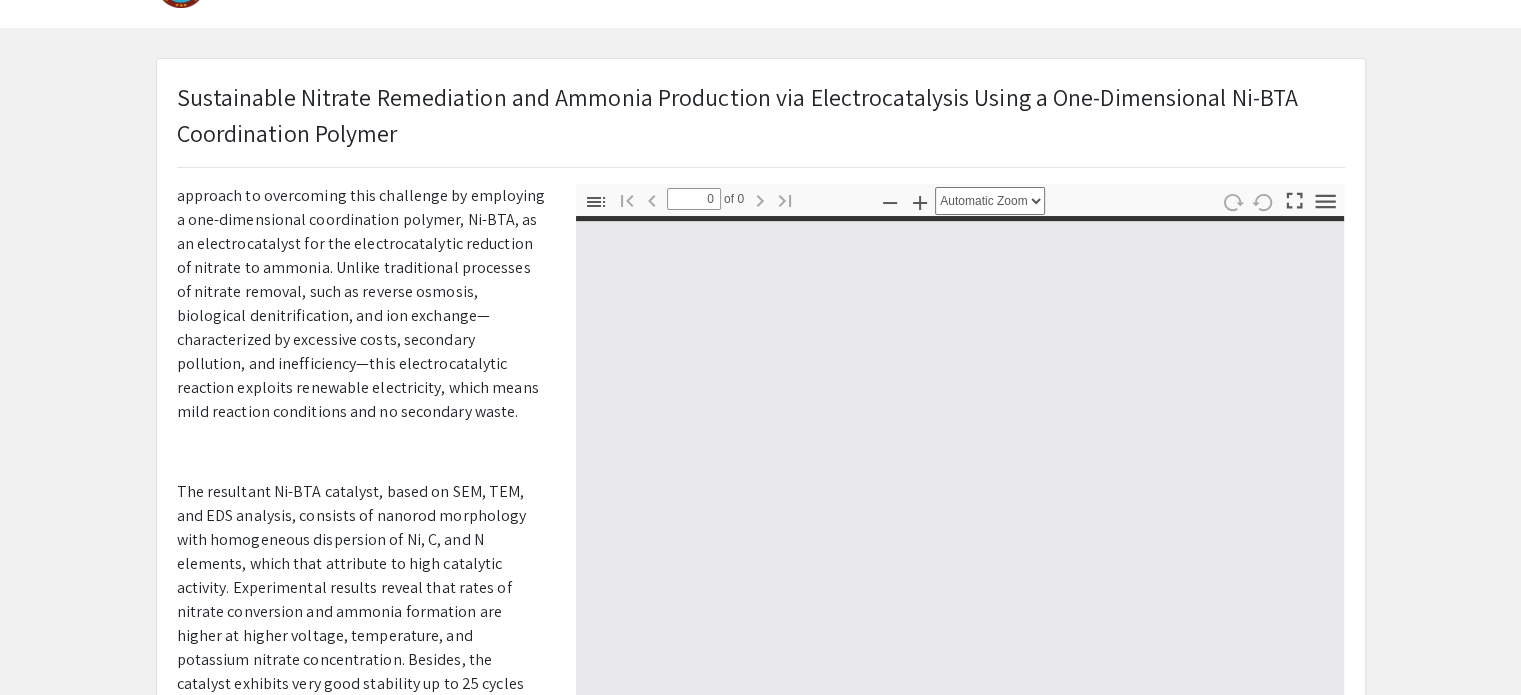 type on "1" 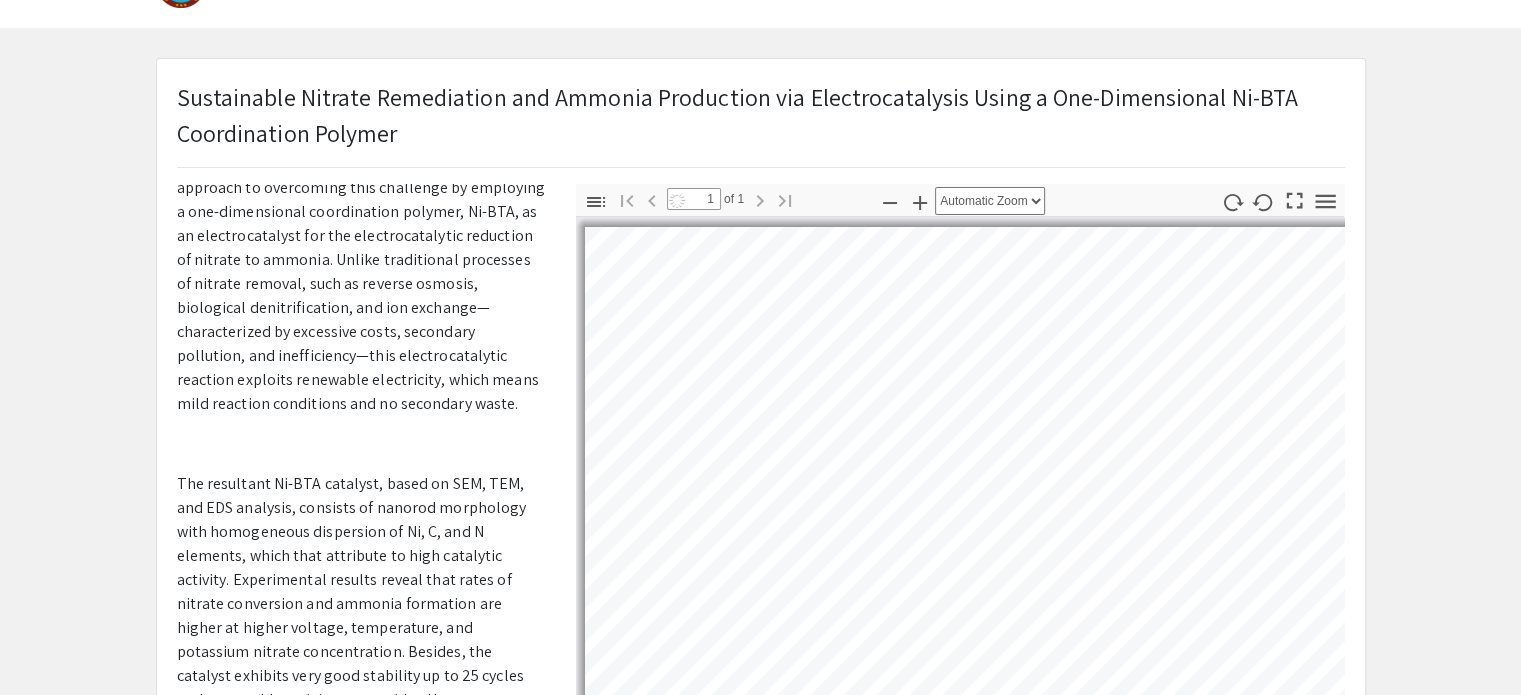 scroll, scrollTop: 452, scrollLeft: 0, axis: vertical 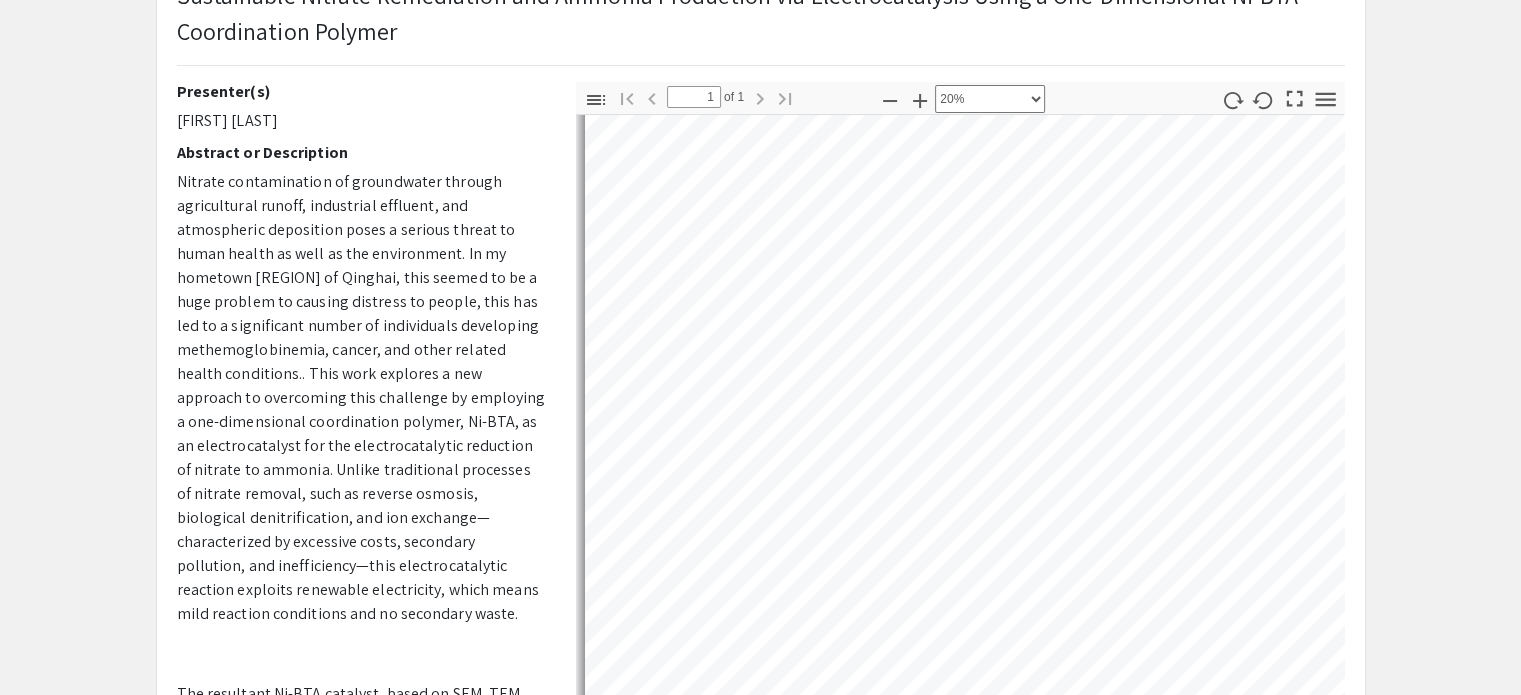 select on "custom" 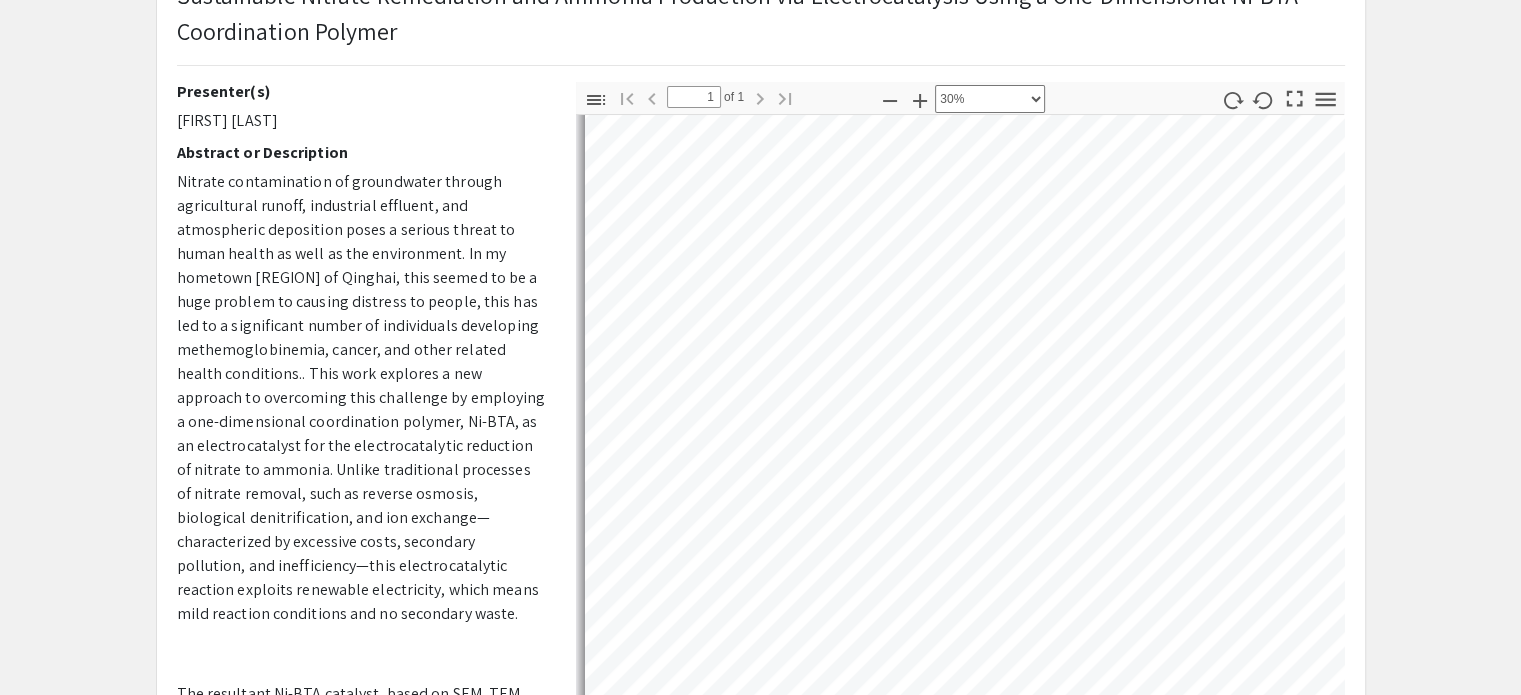 scroll, scrollTop: 0, scrollLeft: 0, axis: both 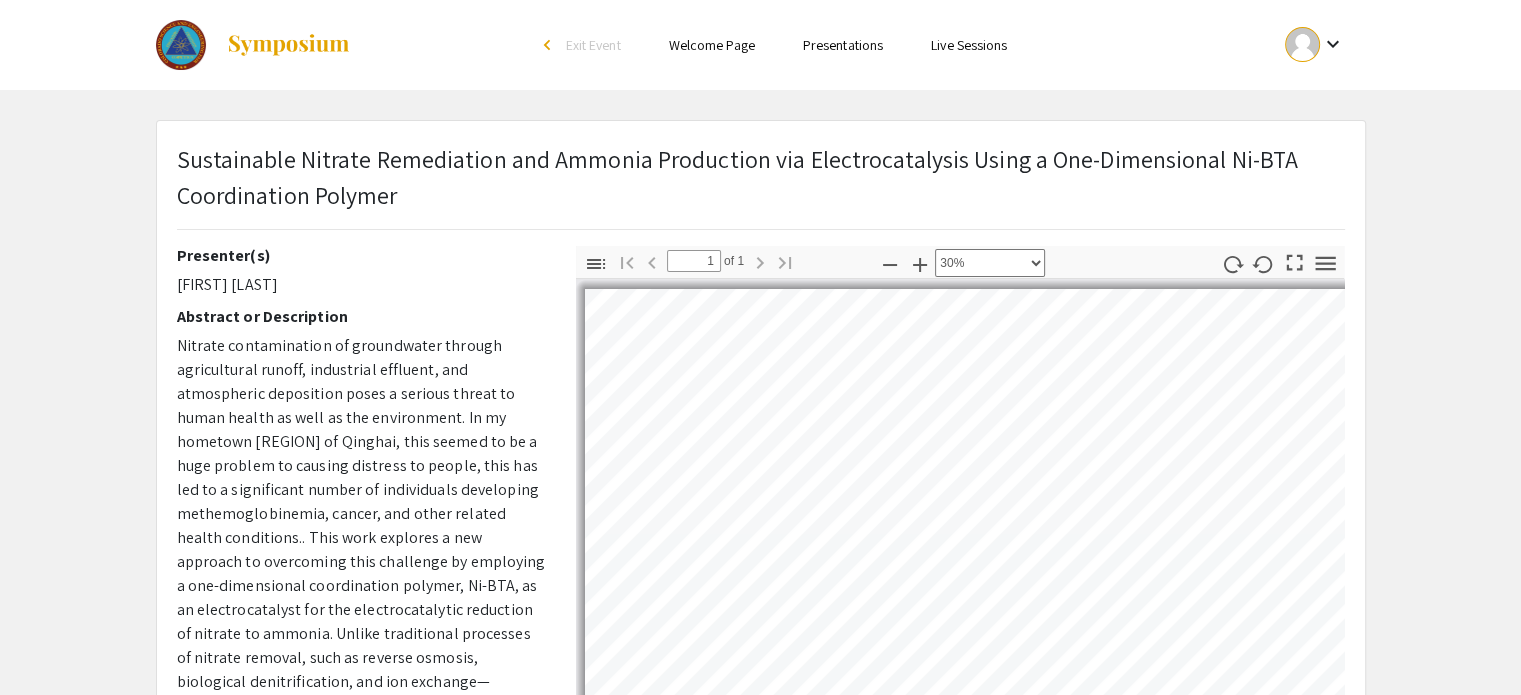 click on "Presentations" at bounding box center (843, 45) 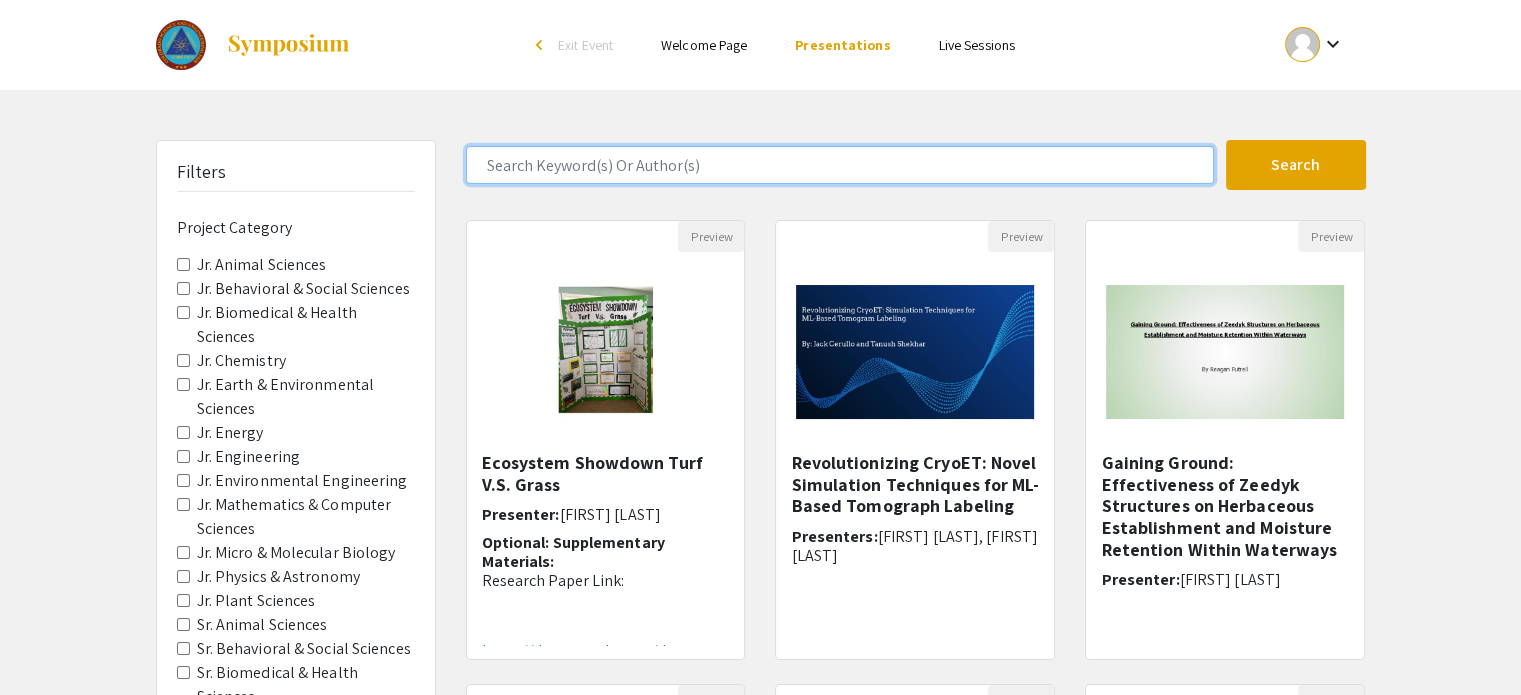 click 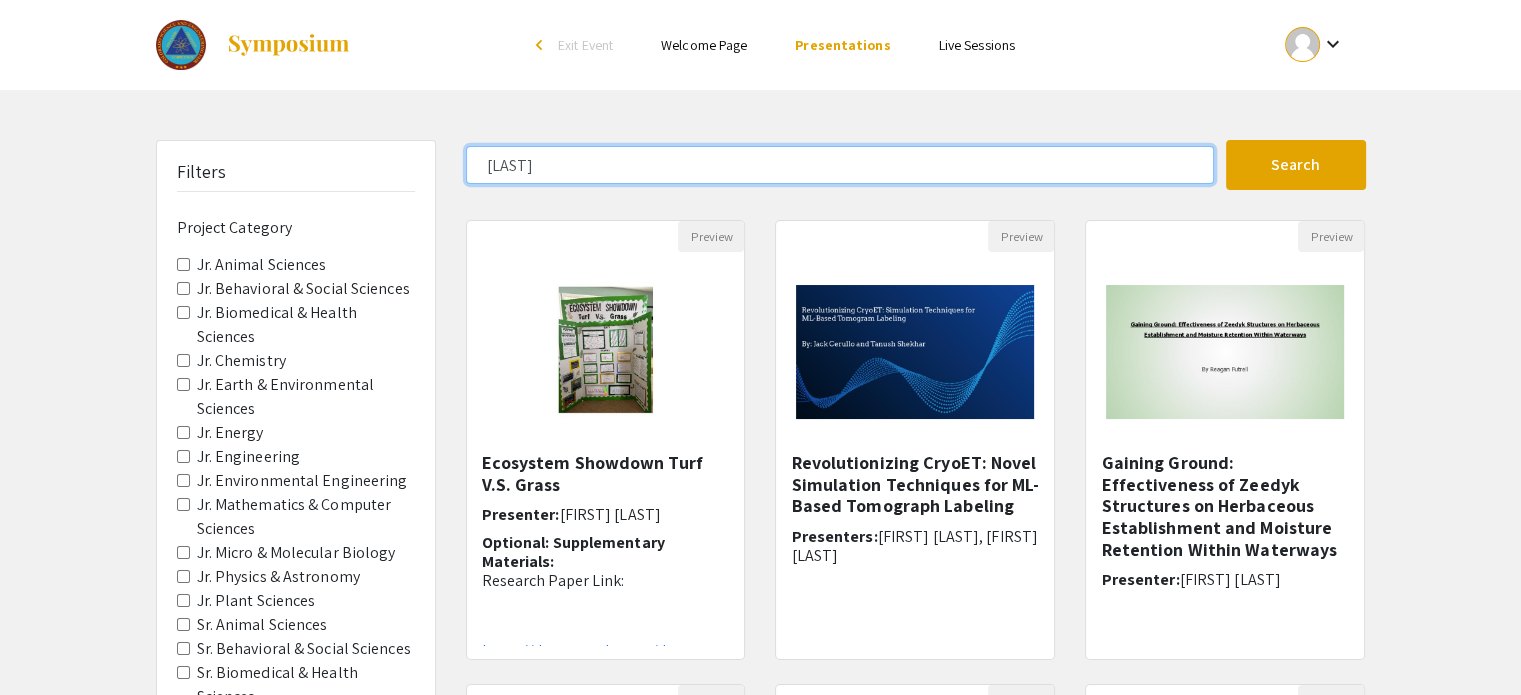 click on "Search" 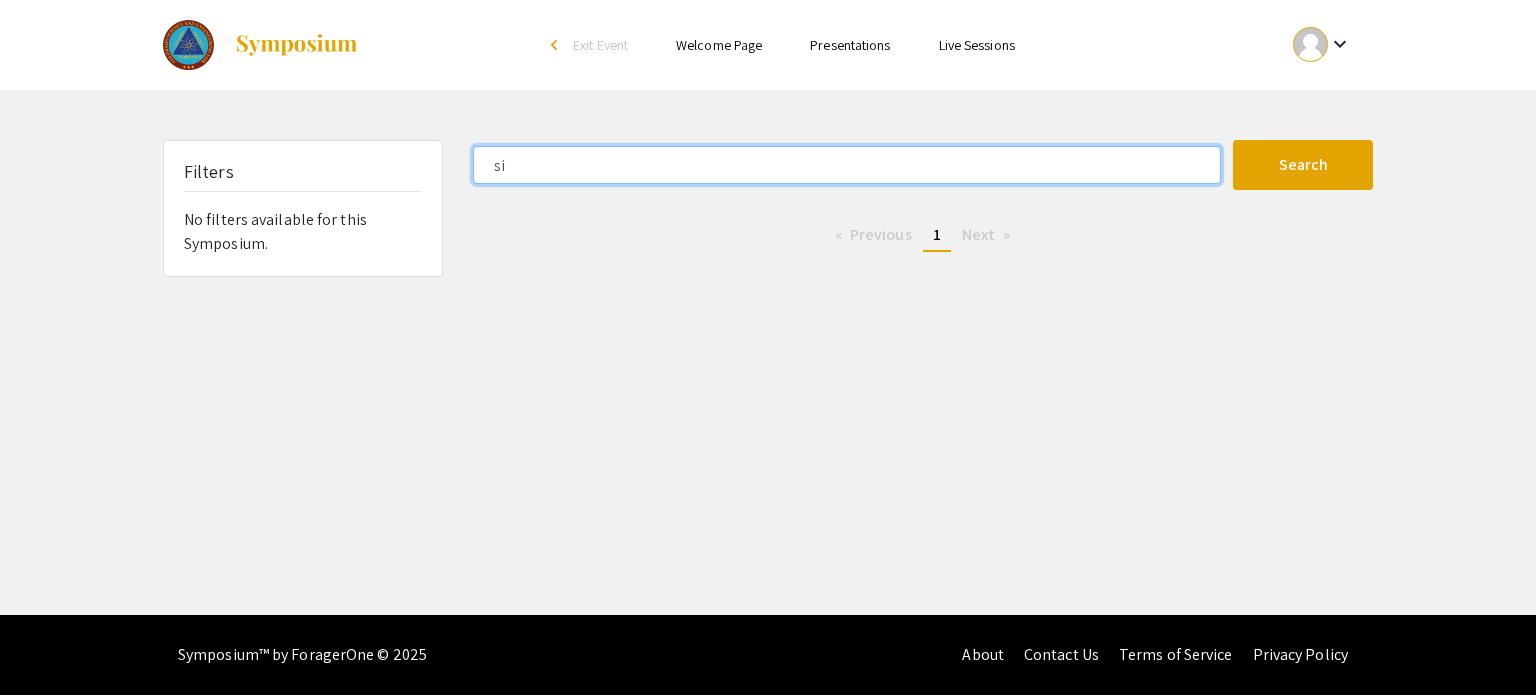 type on "s" 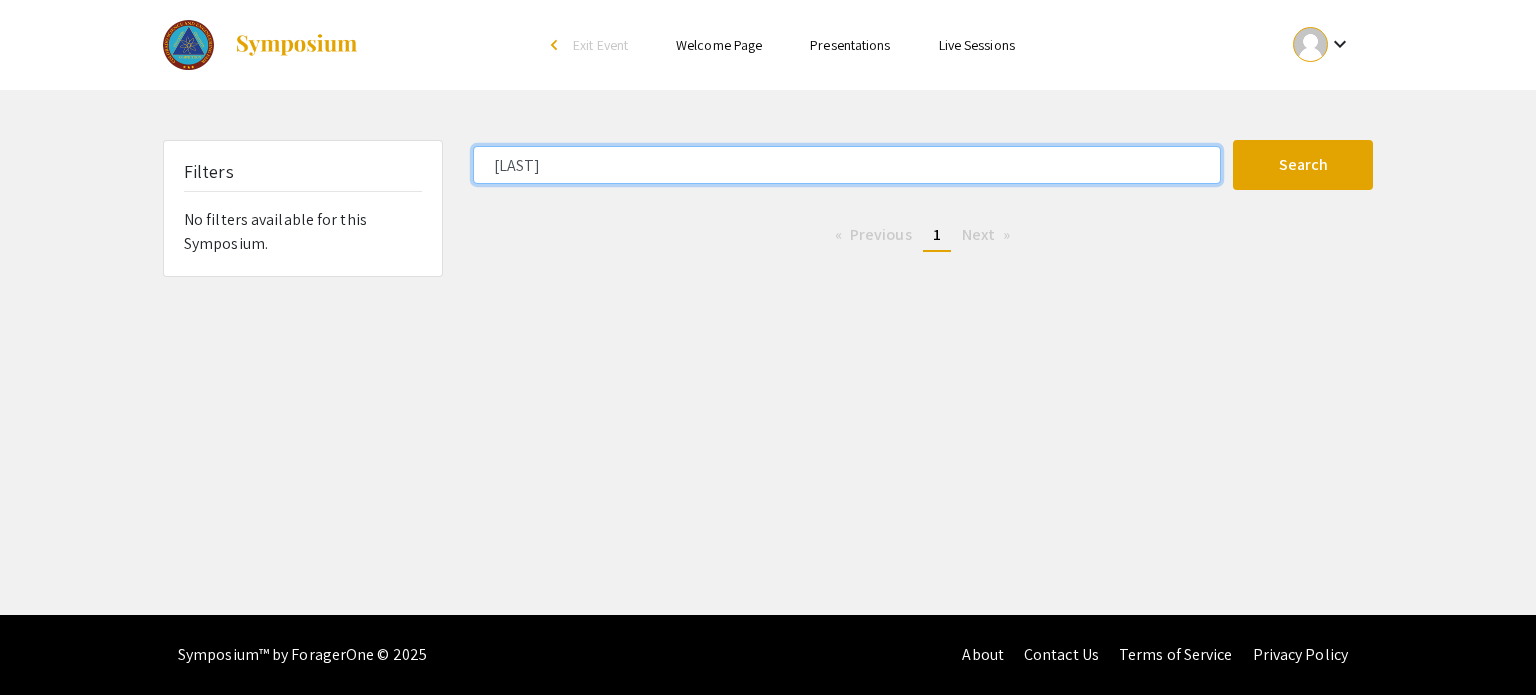 type on "[LAST]" 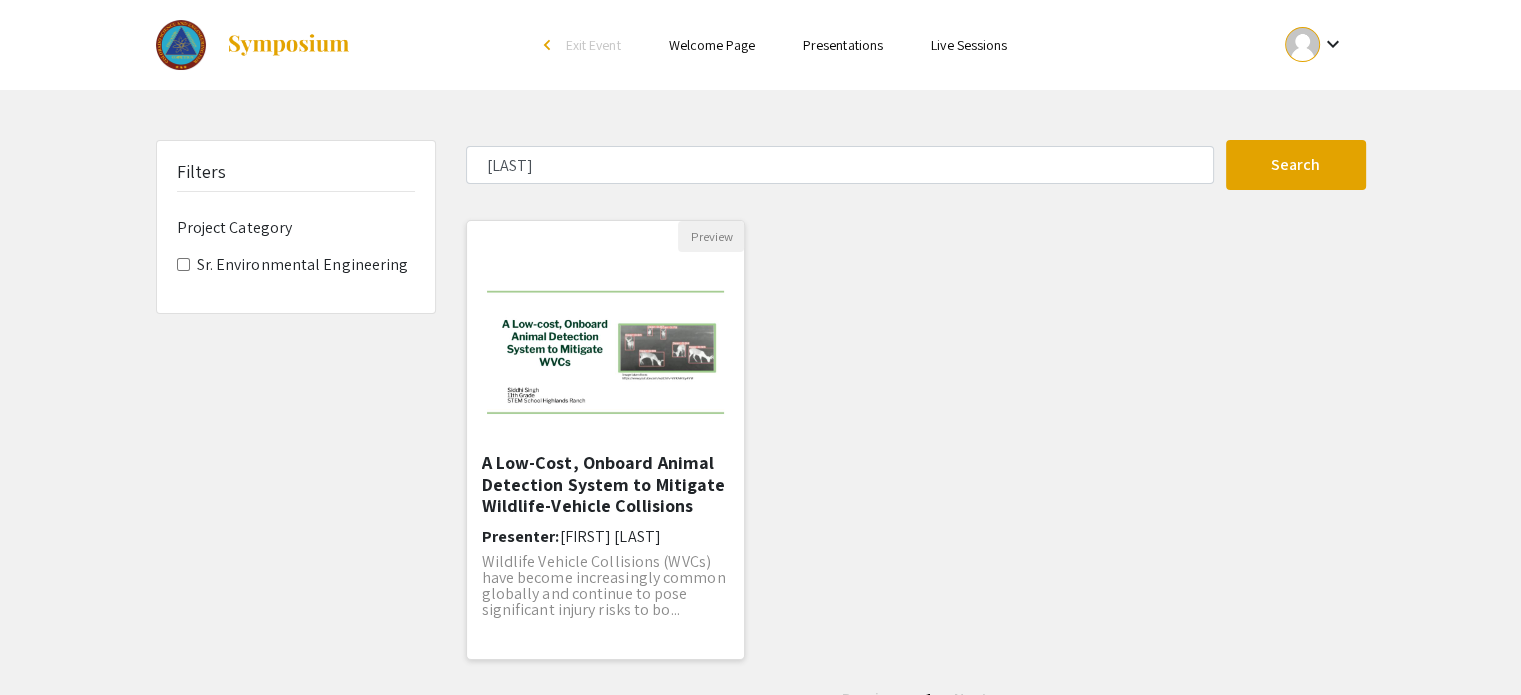 click on "A Low-Cost, Onboard Animal Detection System to Mitigate Wildlife-Vehicle Collisions" at bounding box center (606, 484) 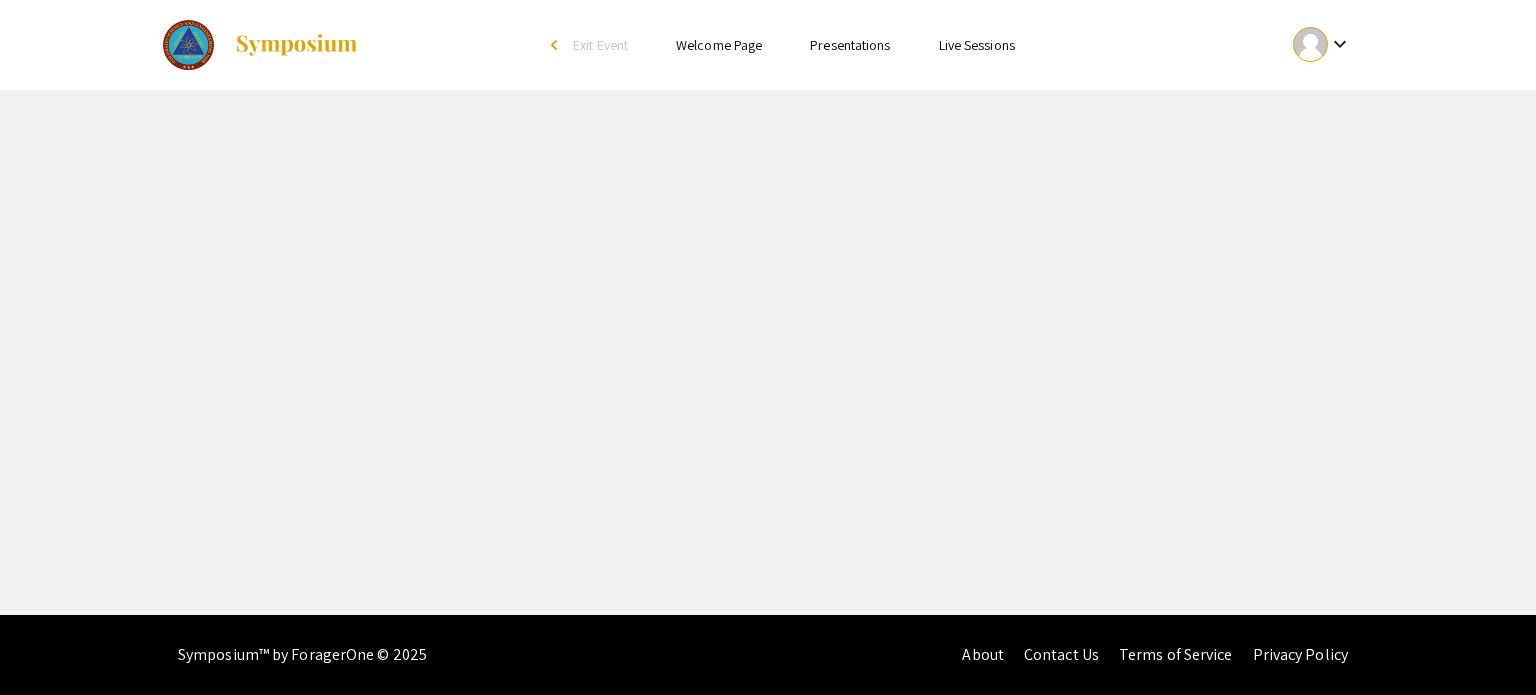 select on "custom" 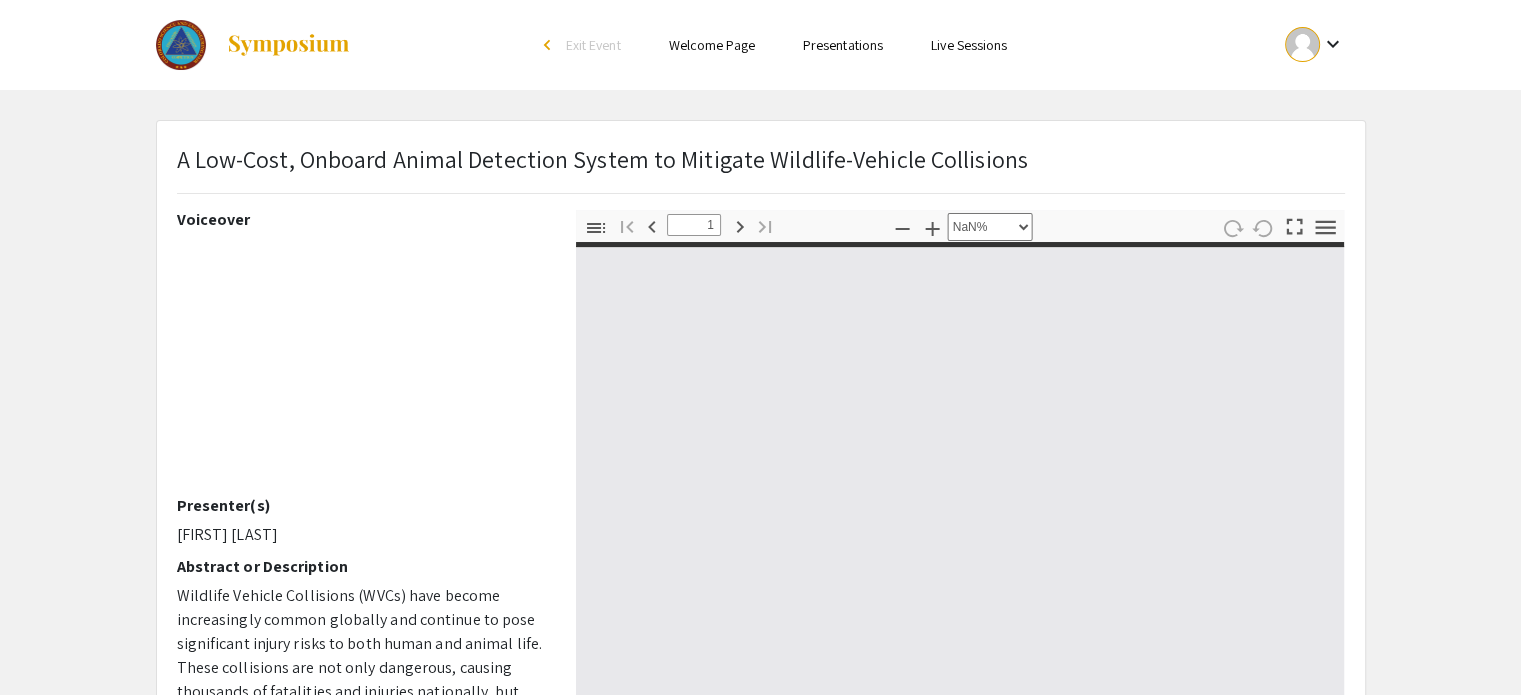 type on "0" 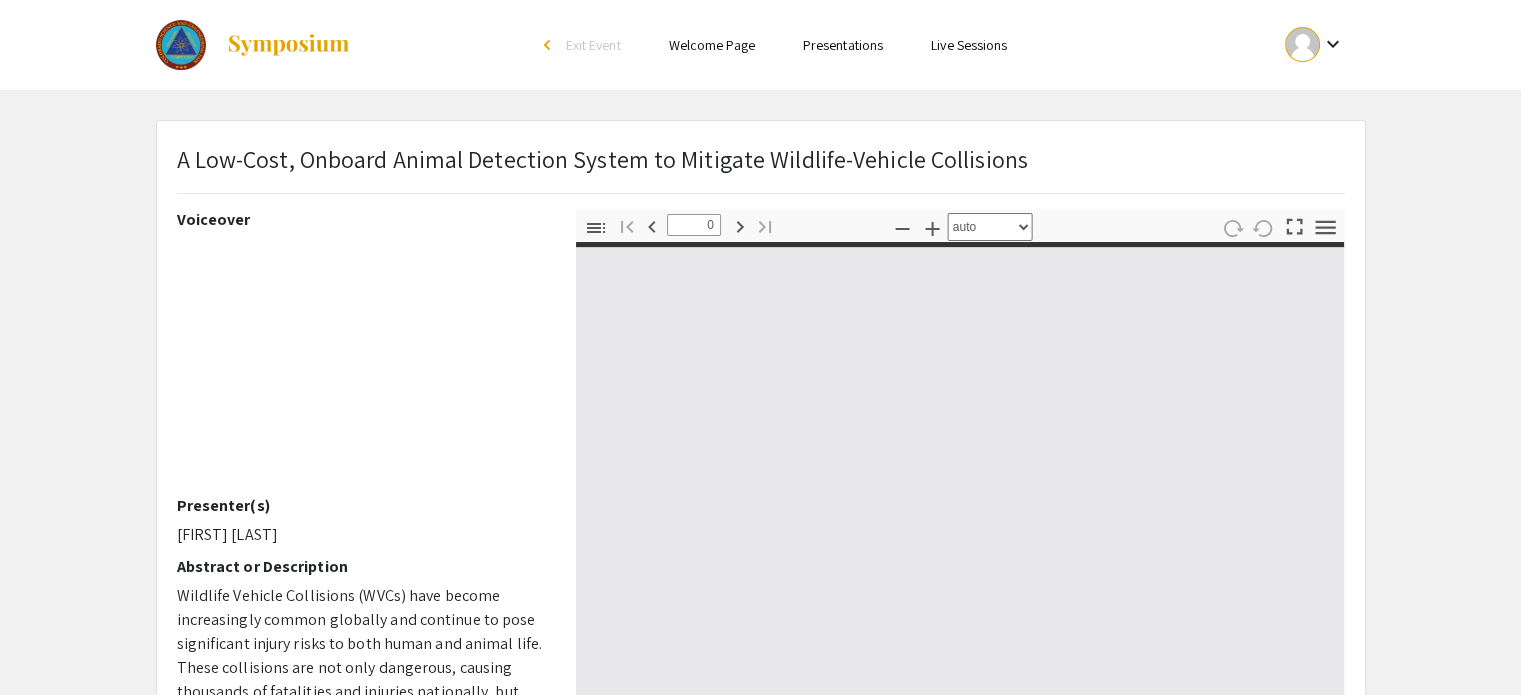 select on "custom" 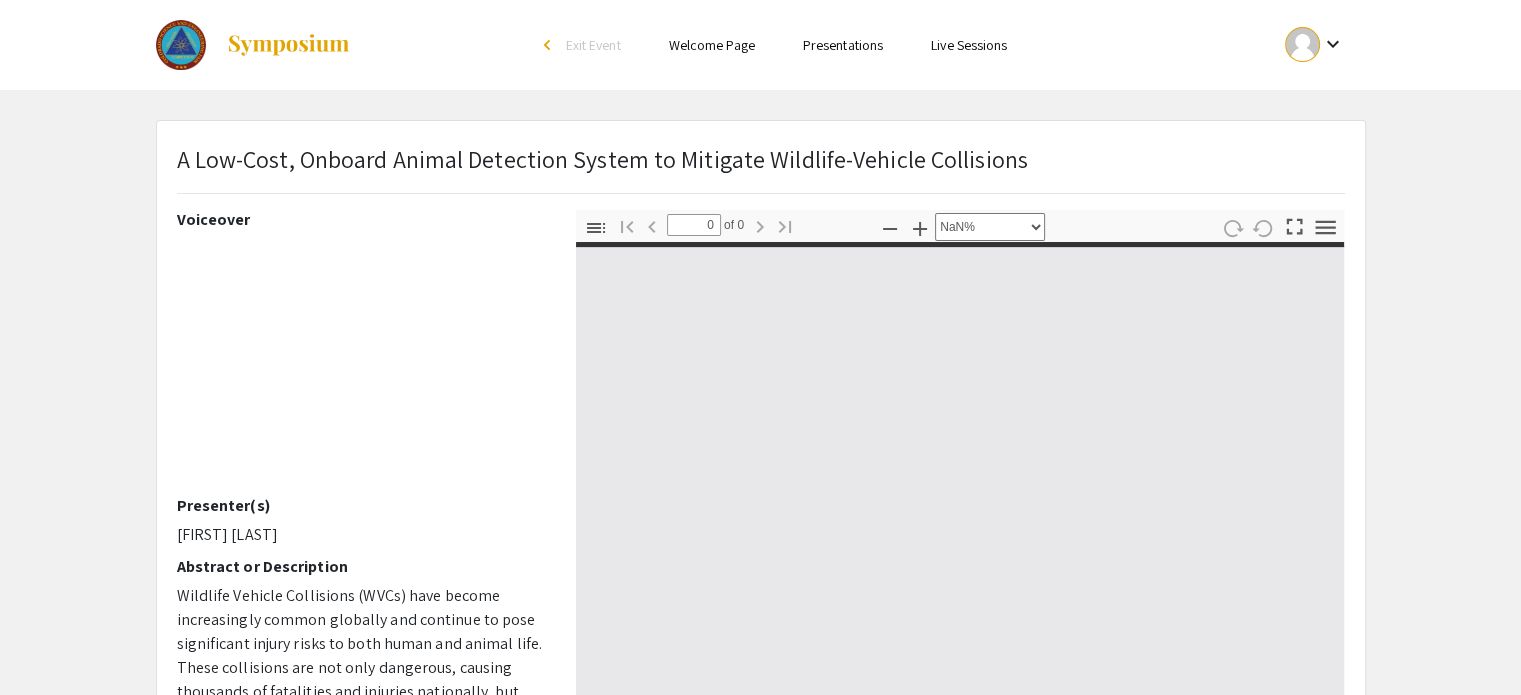 type on "1" 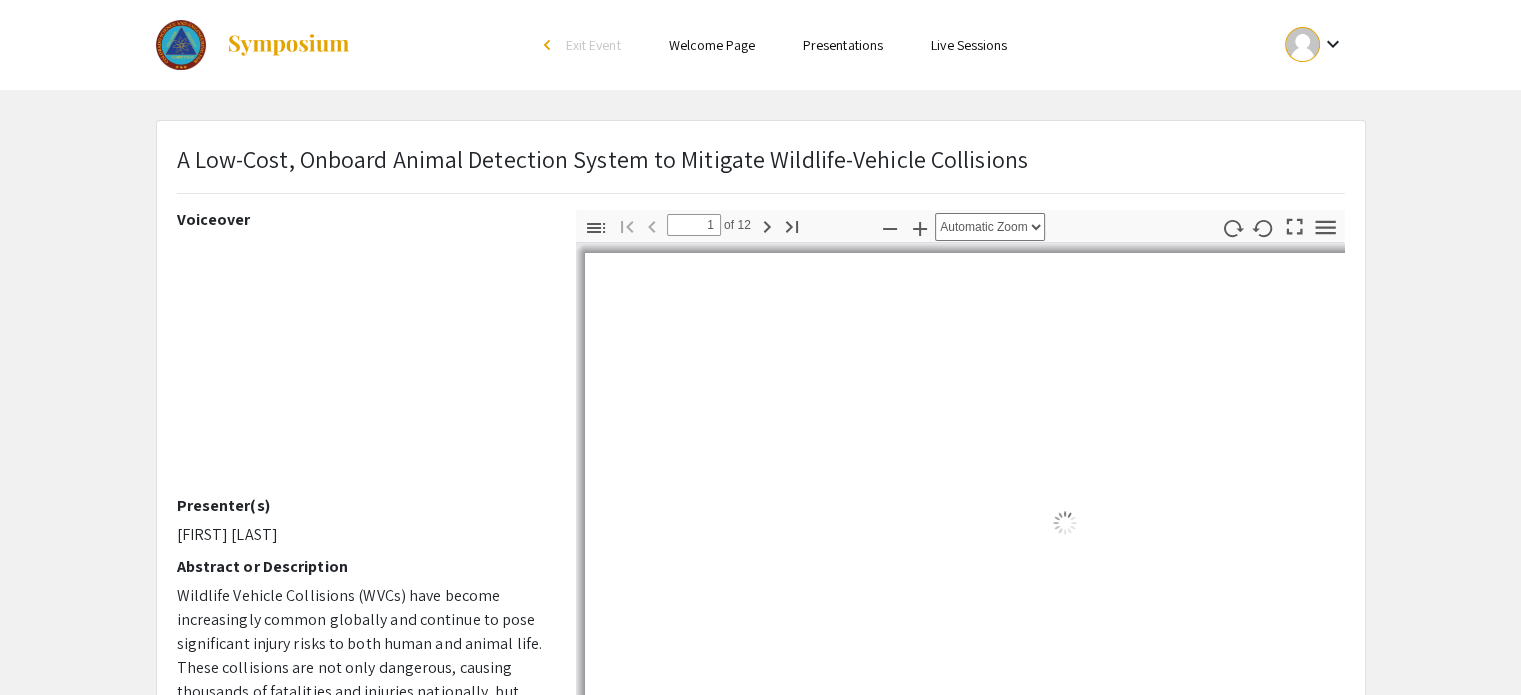 select on "auto" 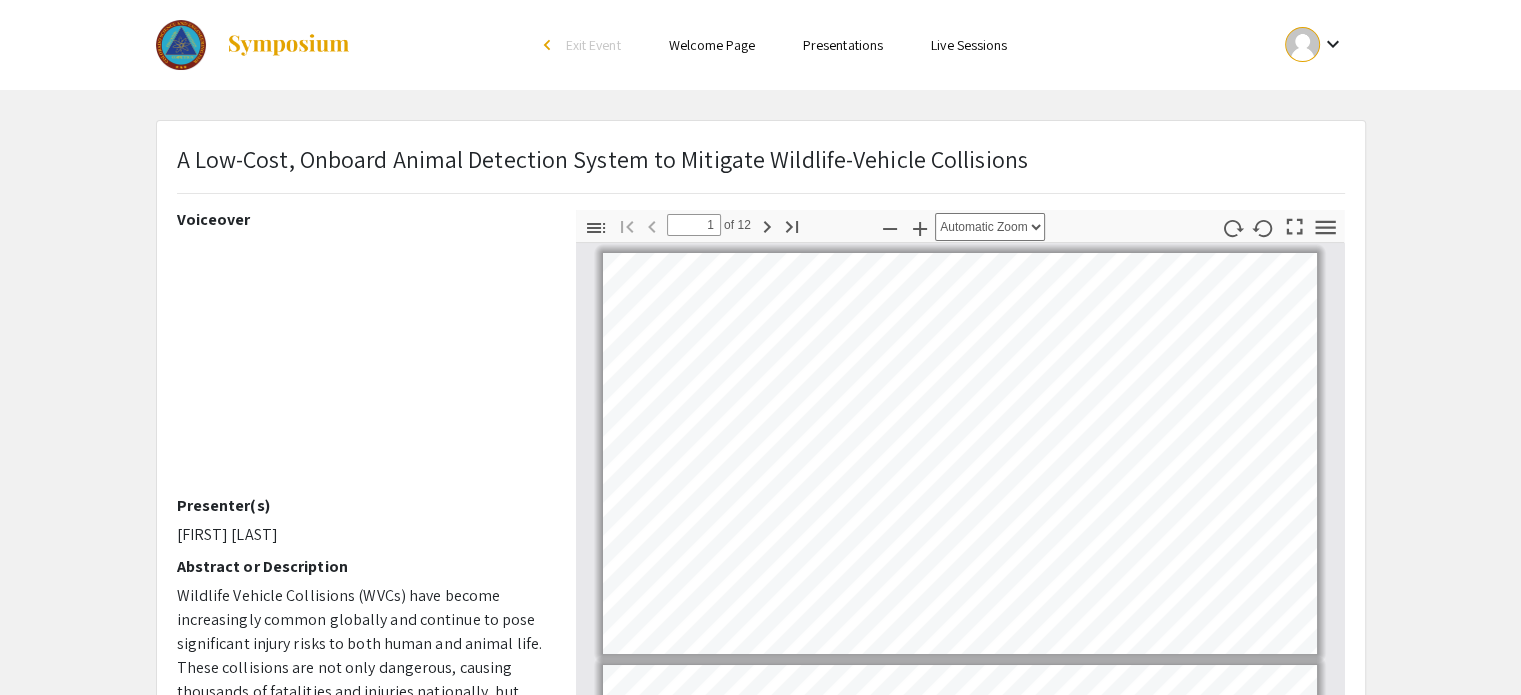 scroll, scrollTop: 2, scrollLeft: 0, axis: vertical 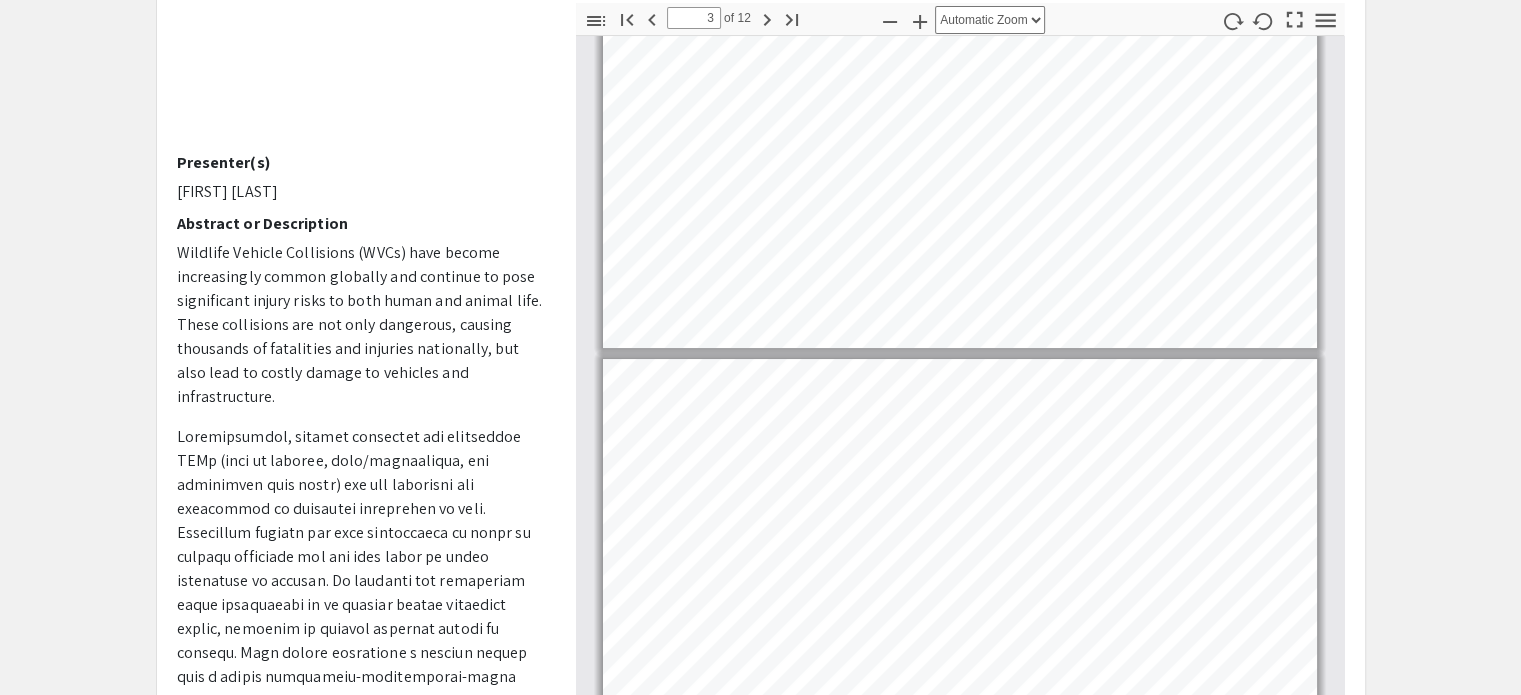 type on "2" 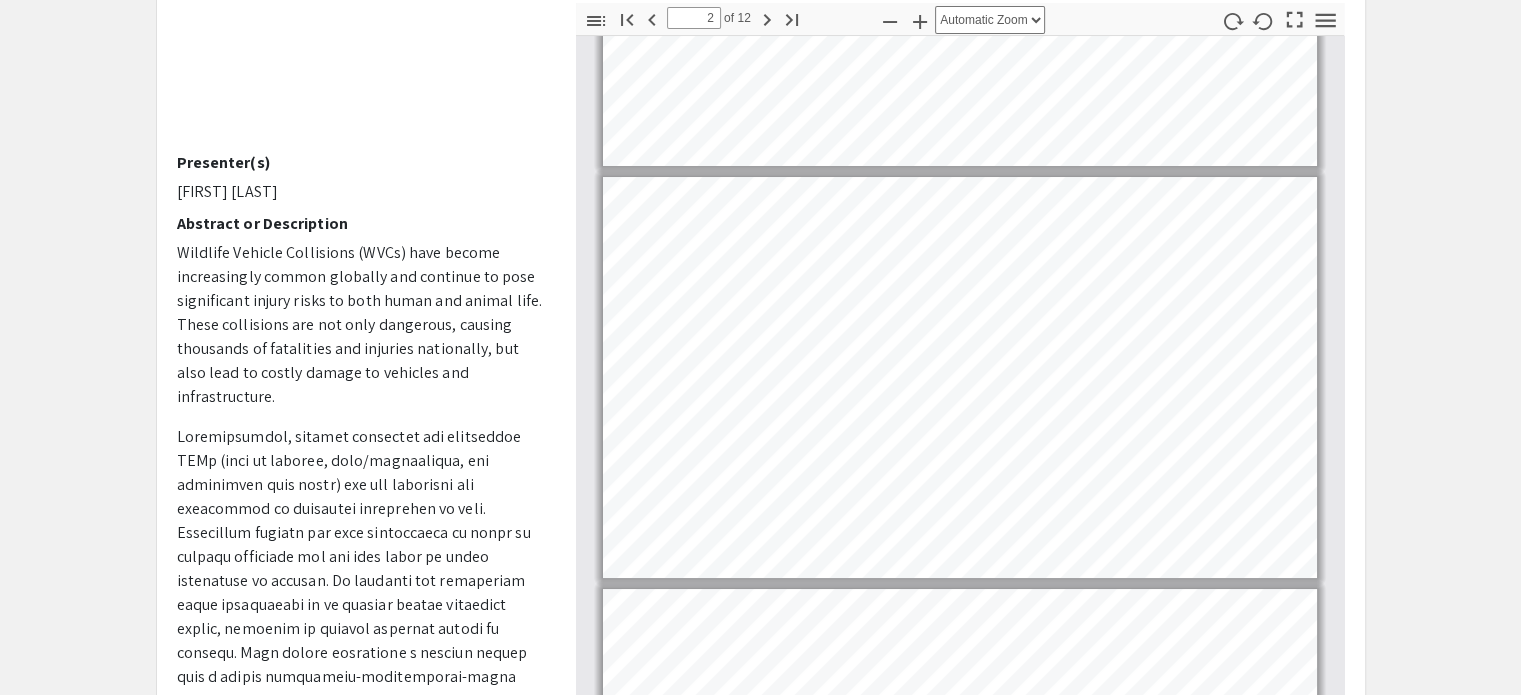 scroll, scrollTop: 282, scrollLeft: 0, axis: vertical 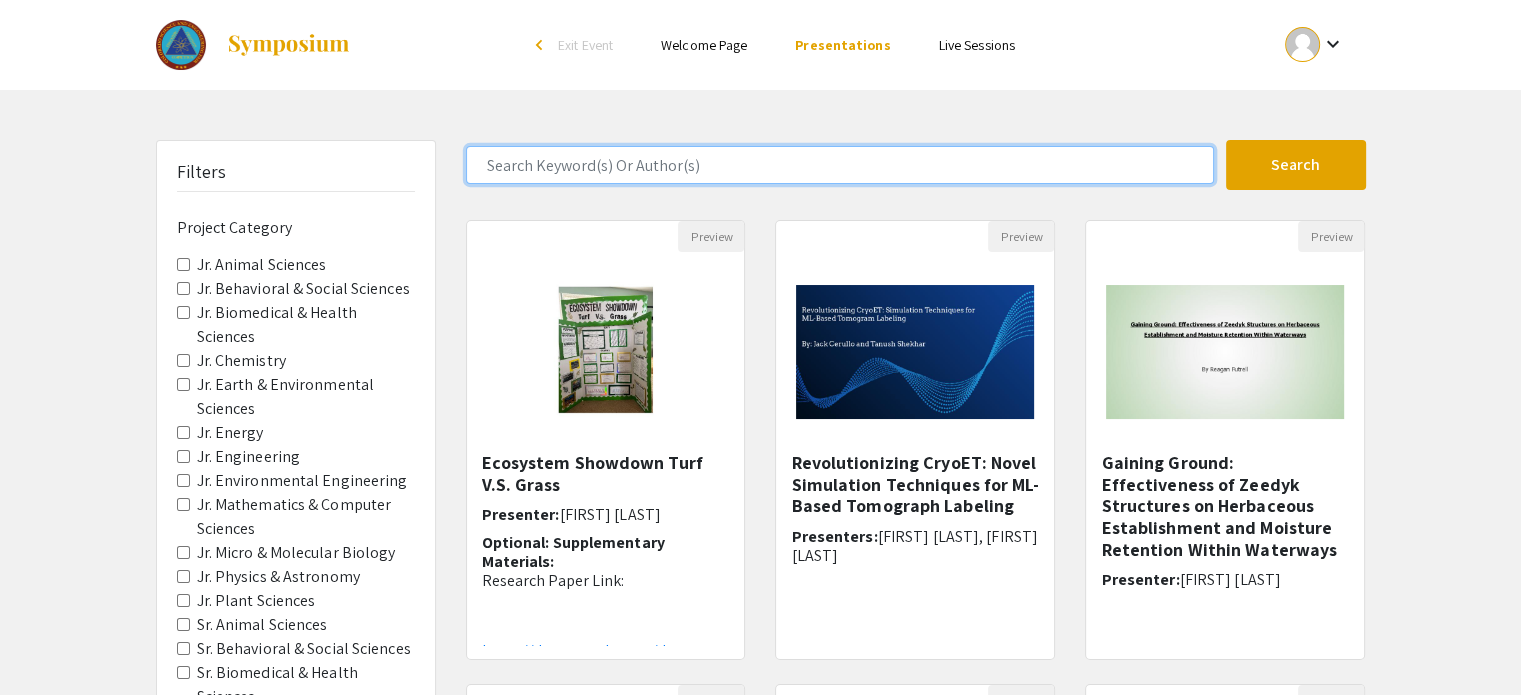 click 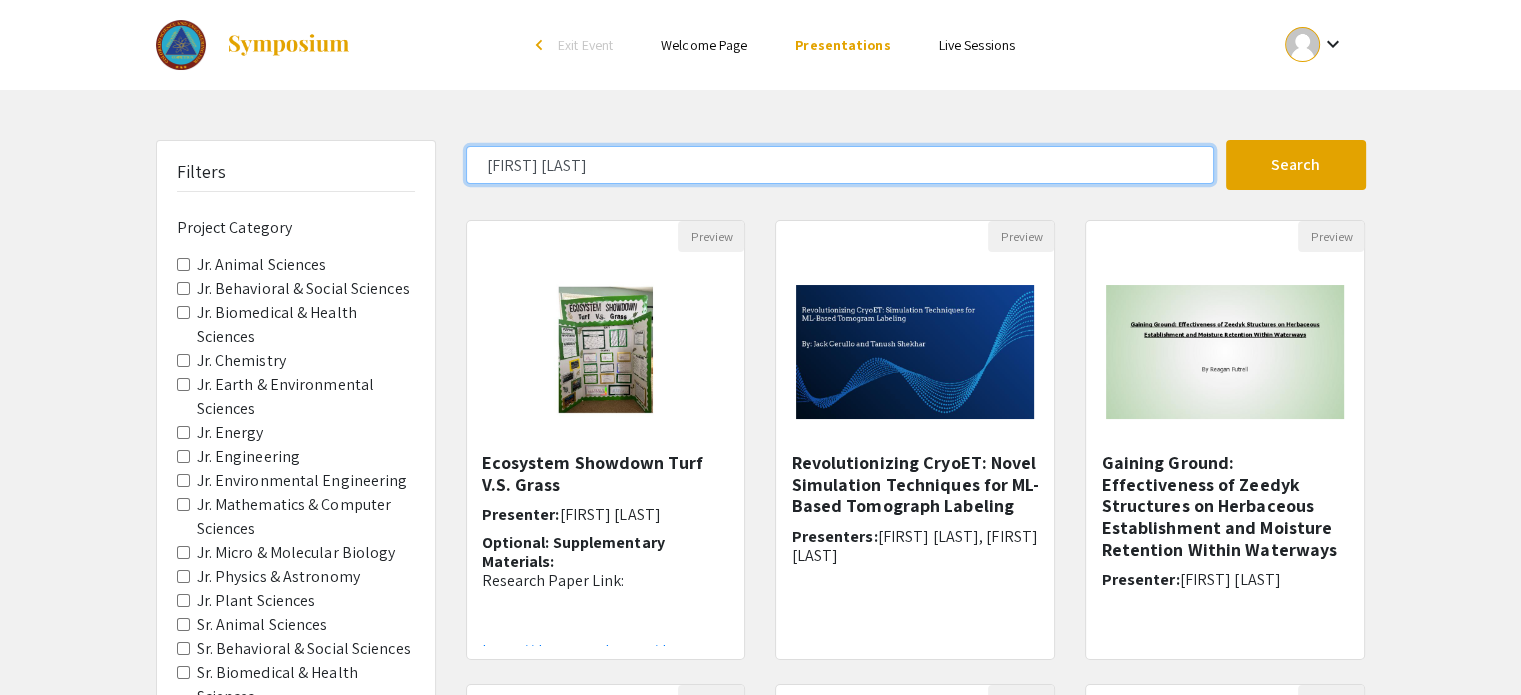 type on "[FIRST] [LAST]" 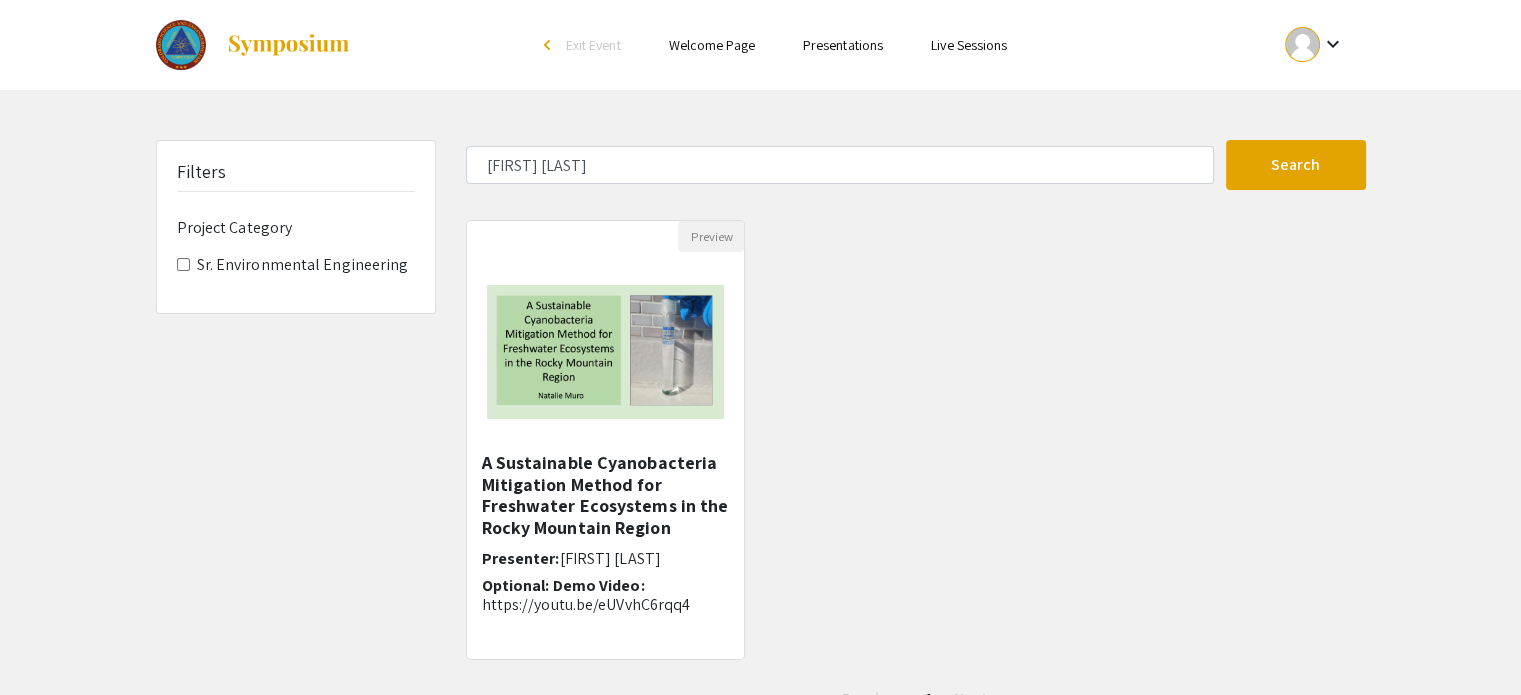 drag, startPoint x: 540, startPoint y: 491, endPoint x: 831, endPoint y: 555, distance: 297.95468 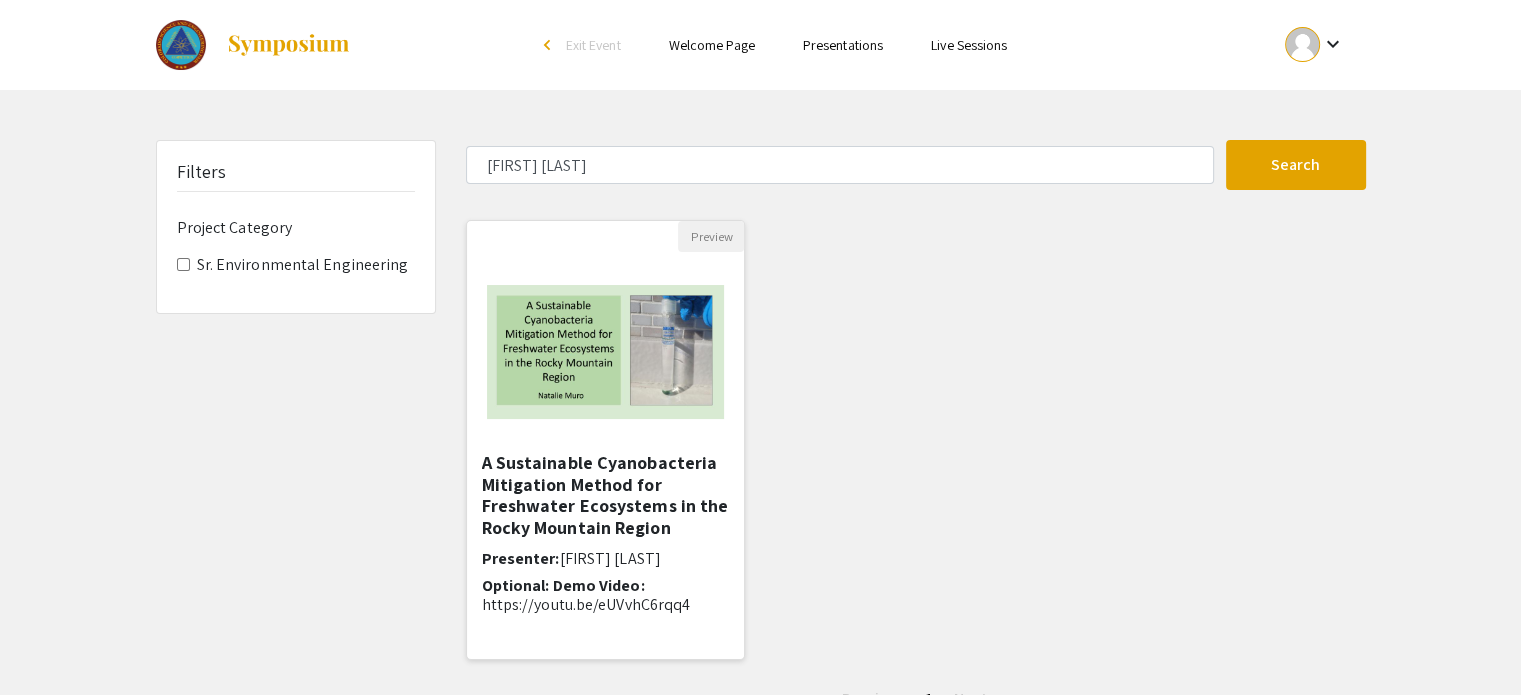 click on "A Sustainable Cyanobacteria Mitigation Method for Freshwater Ecosystems in the Rocky Mountain Region" at bounding box center [606, 495] 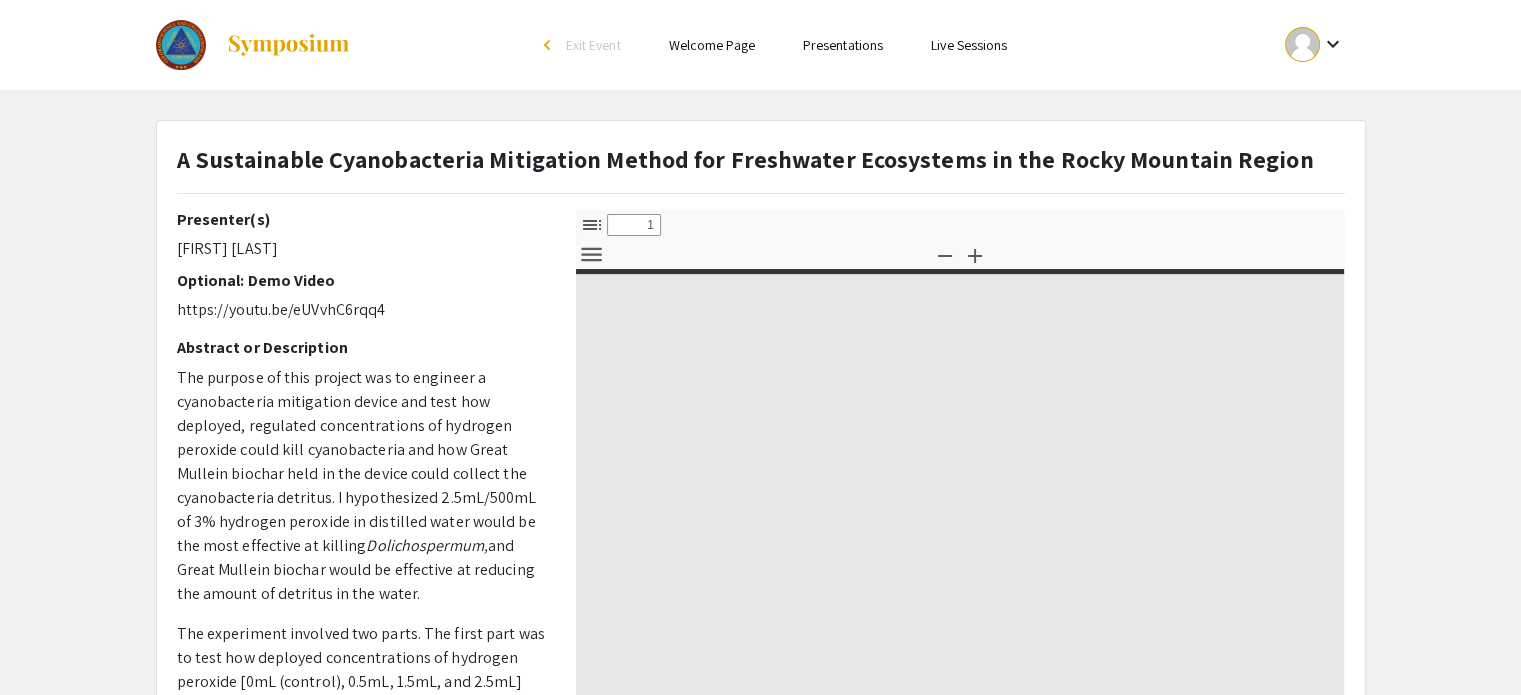 select on "custom" 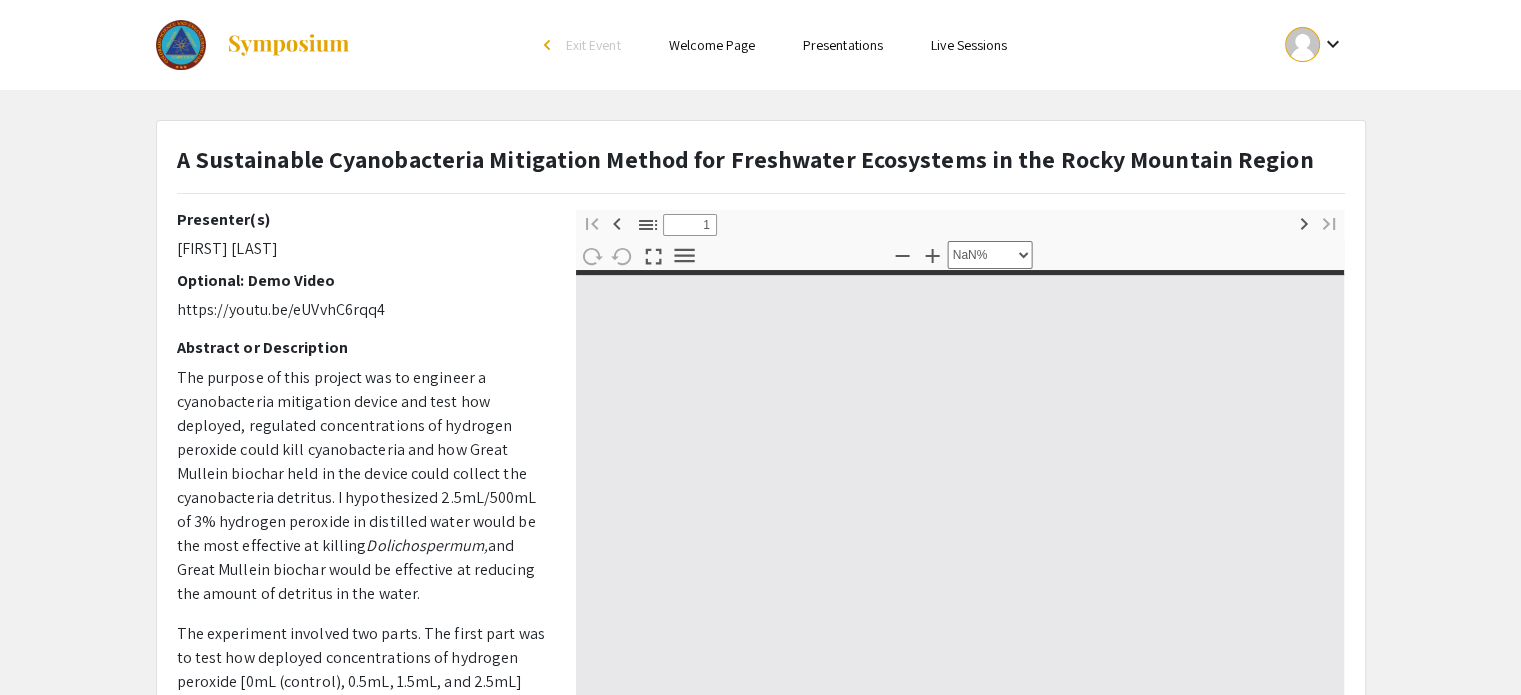type on "0" 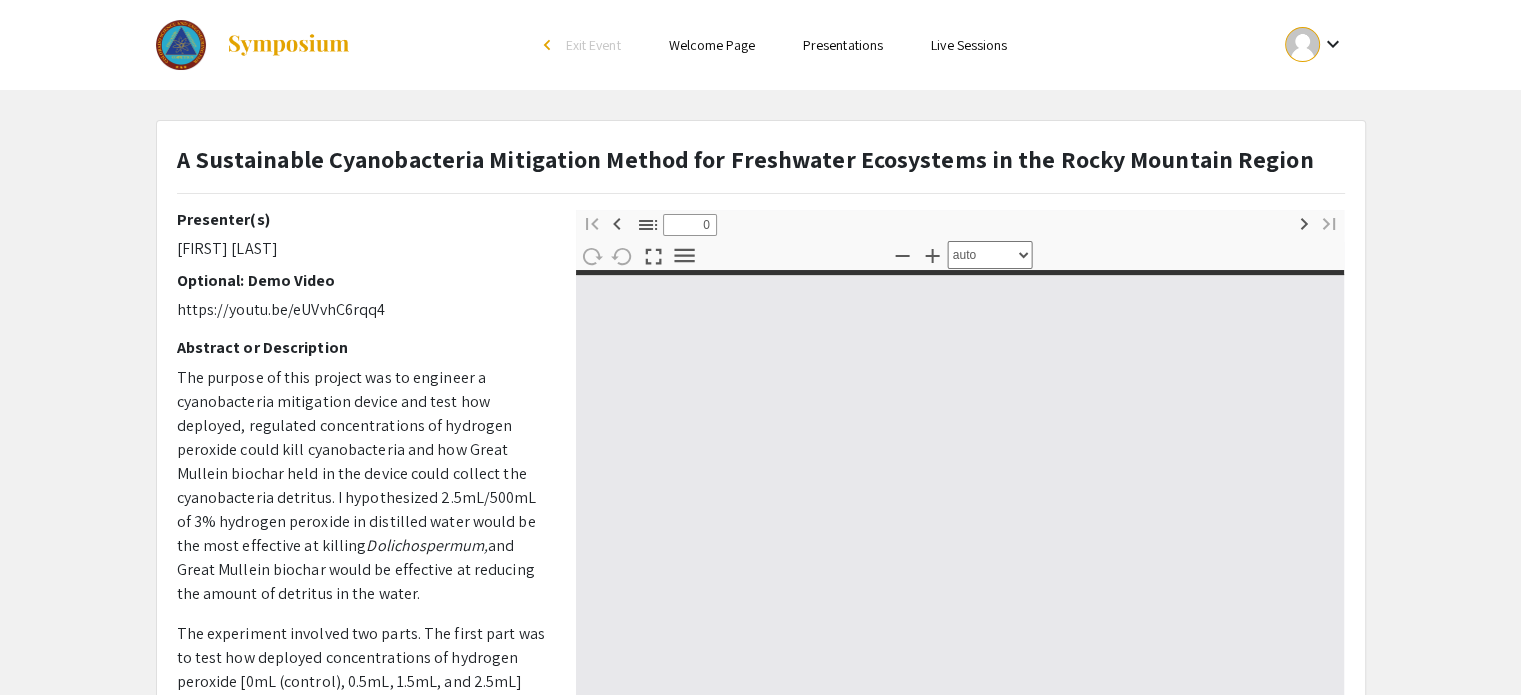 select on "custom" 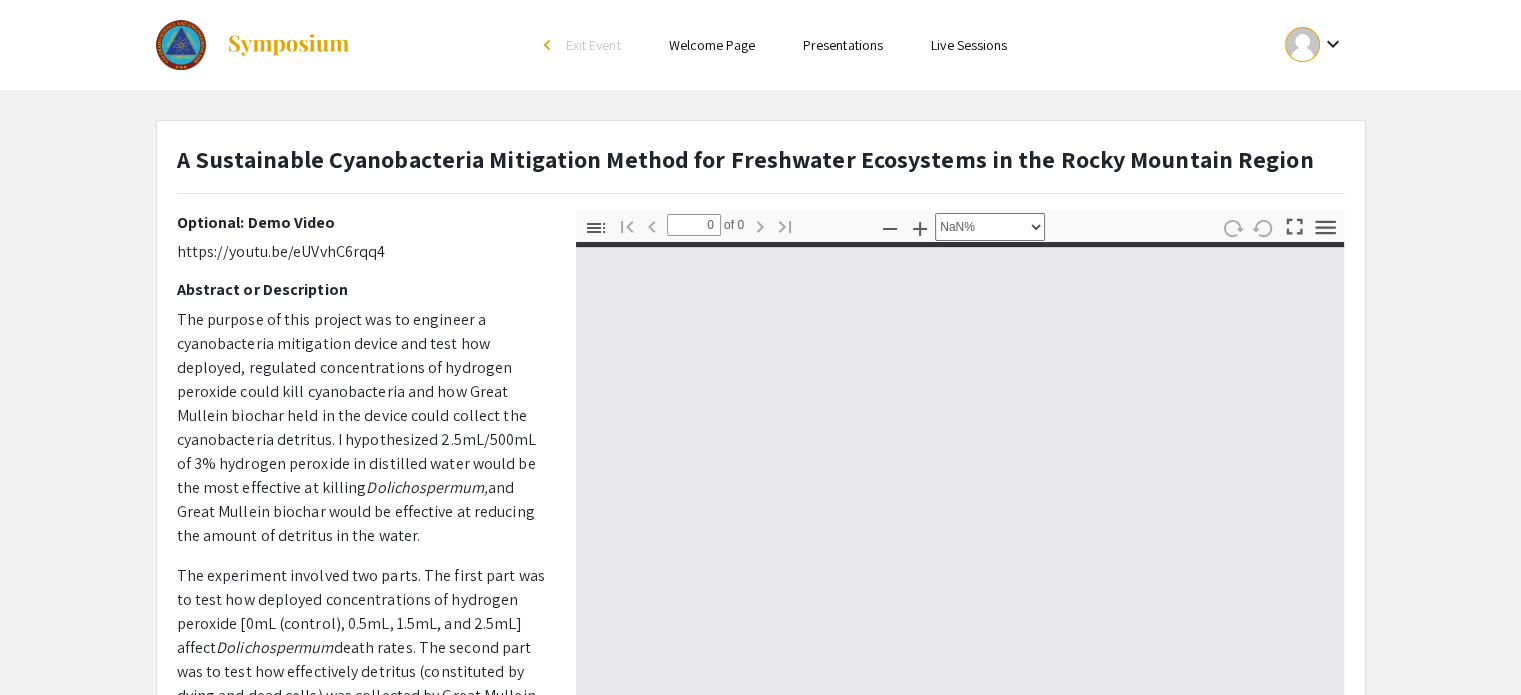 type on "1" 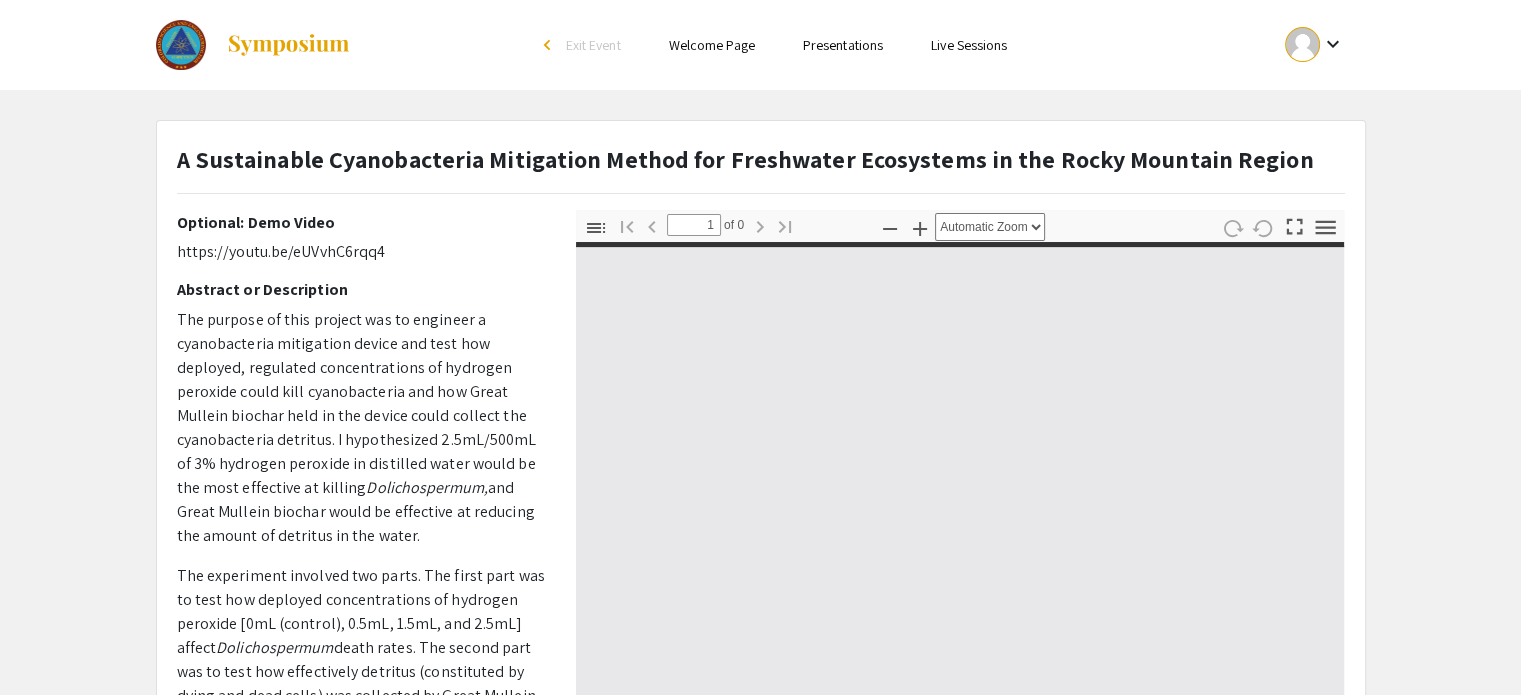 scroll, scrollTop: 60, scrollLeft: 0, axis: vertical 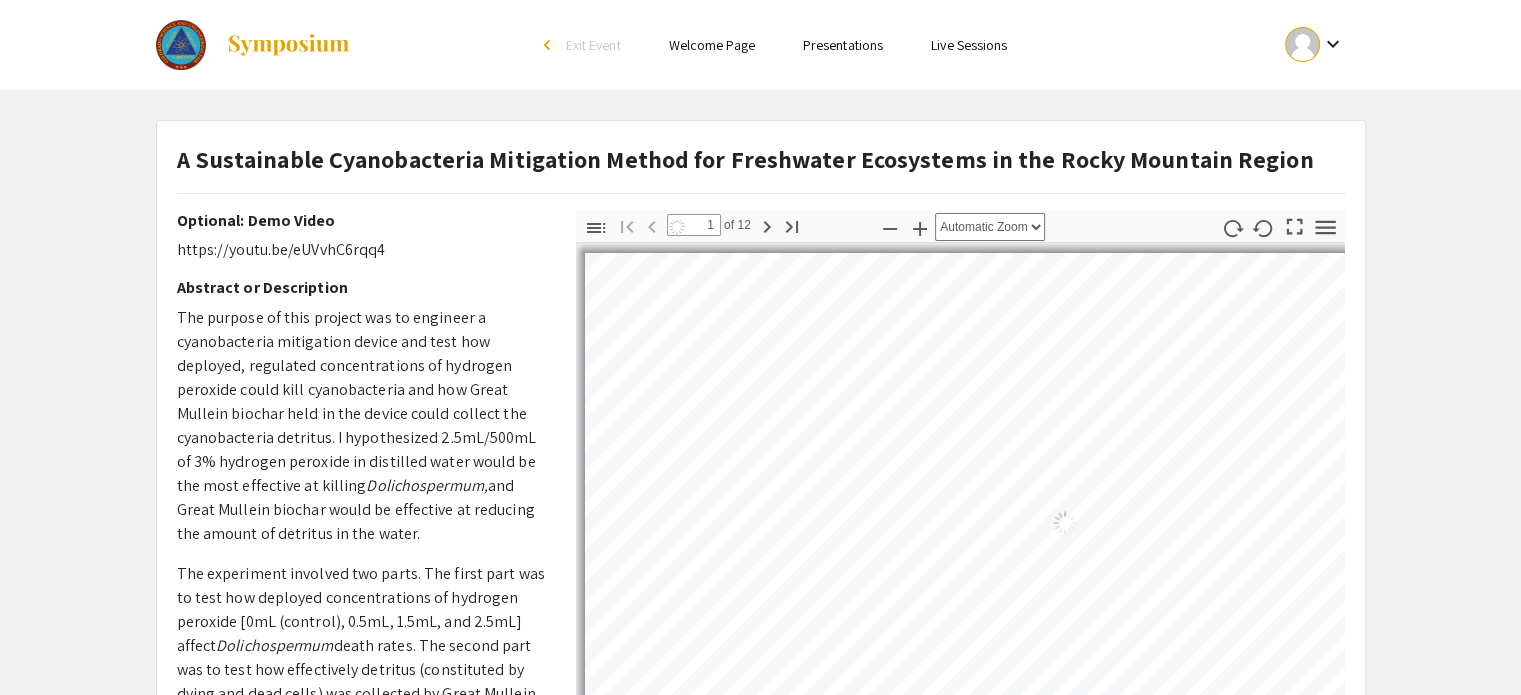 click on "The purpose of this project was to engineer a cyanobacteria mitigation device and test how deployed, regulated concentrations of hydrogen peroxide could kill cyanobacteria and how Great Mullein biochar held in the device could collect the cyanobacteria detritus. I hypothesized 2.5mL/500mL of 3% hydrogen peroxide in distilled water would be the most effective at killing" 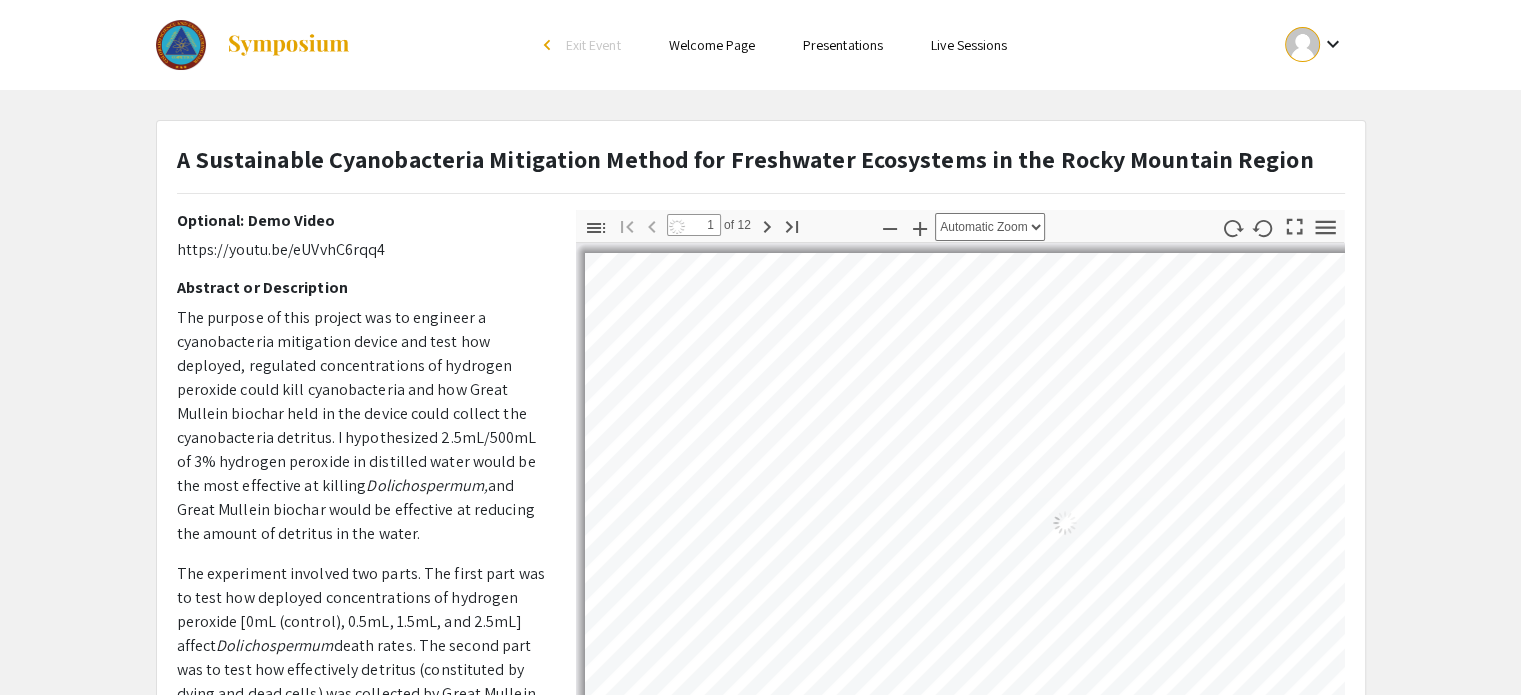 select on "auto" 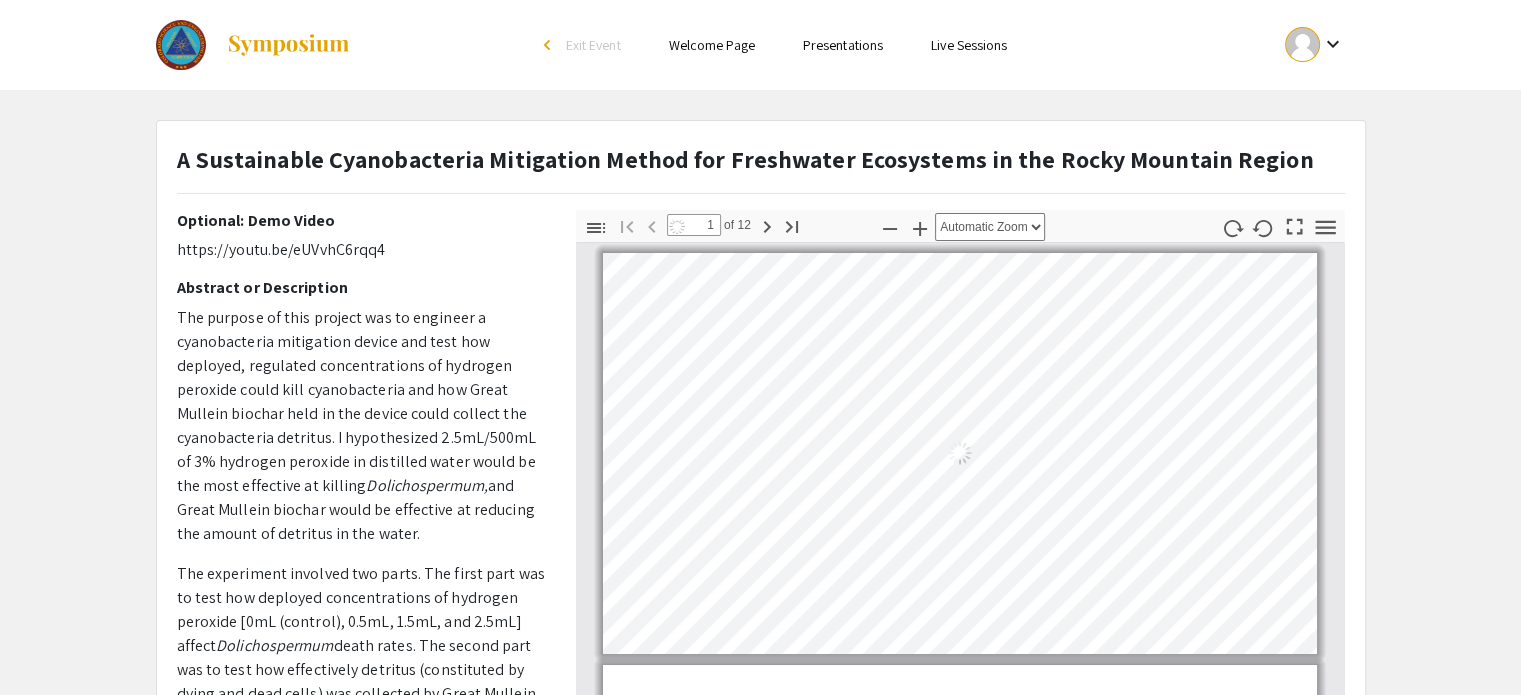 scroll, scrollTop: 2, scrollLeft: 0, axis: vertical 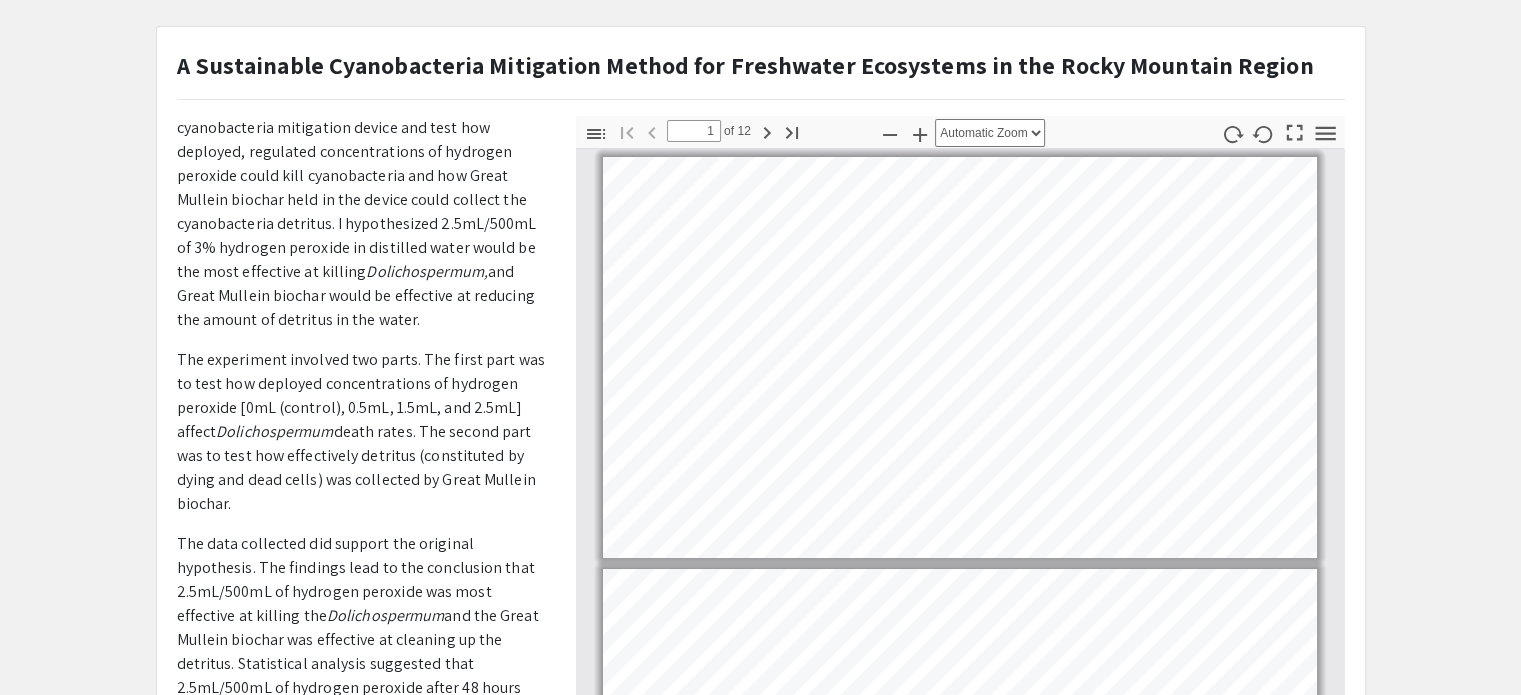 click on "The purpose of this project was to engineer a cyanobacteria mitigation device and test how deployed, regulated concentrations of hydrogen peroxide could kill cyanobacteria and how Great Mullein biochar held in the device could collect the cyanobacteria detritus. I hypothesized 2.5mL/500mL of 3% hydrogen peroxide in distilled water would be the most effective at killing  Dolichospermum,  and Great Mullein biochar would be effective at reducing the amount of detritus in the water." 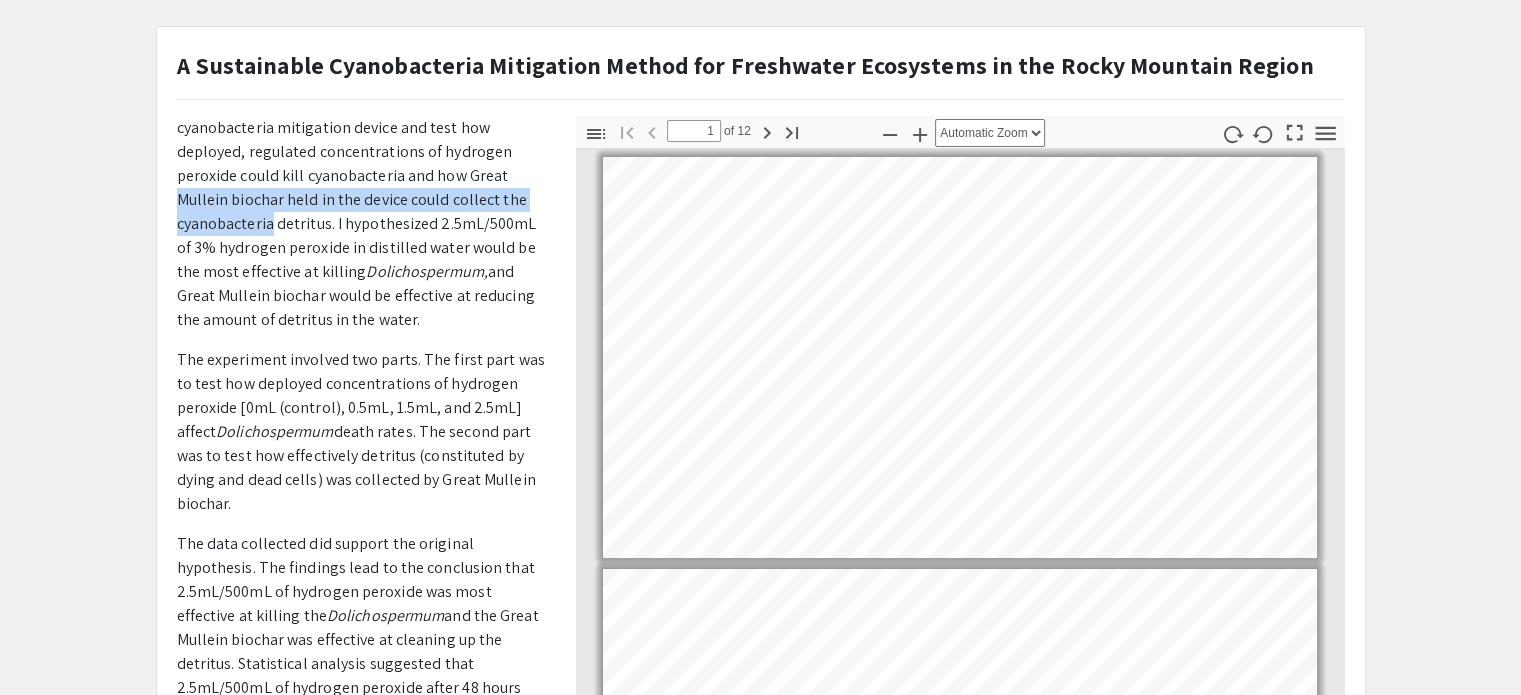 drag, startPoint x: 184, startPoint y: 187, endPoint x: 198, endPoint y: 234, distance: 49.0408 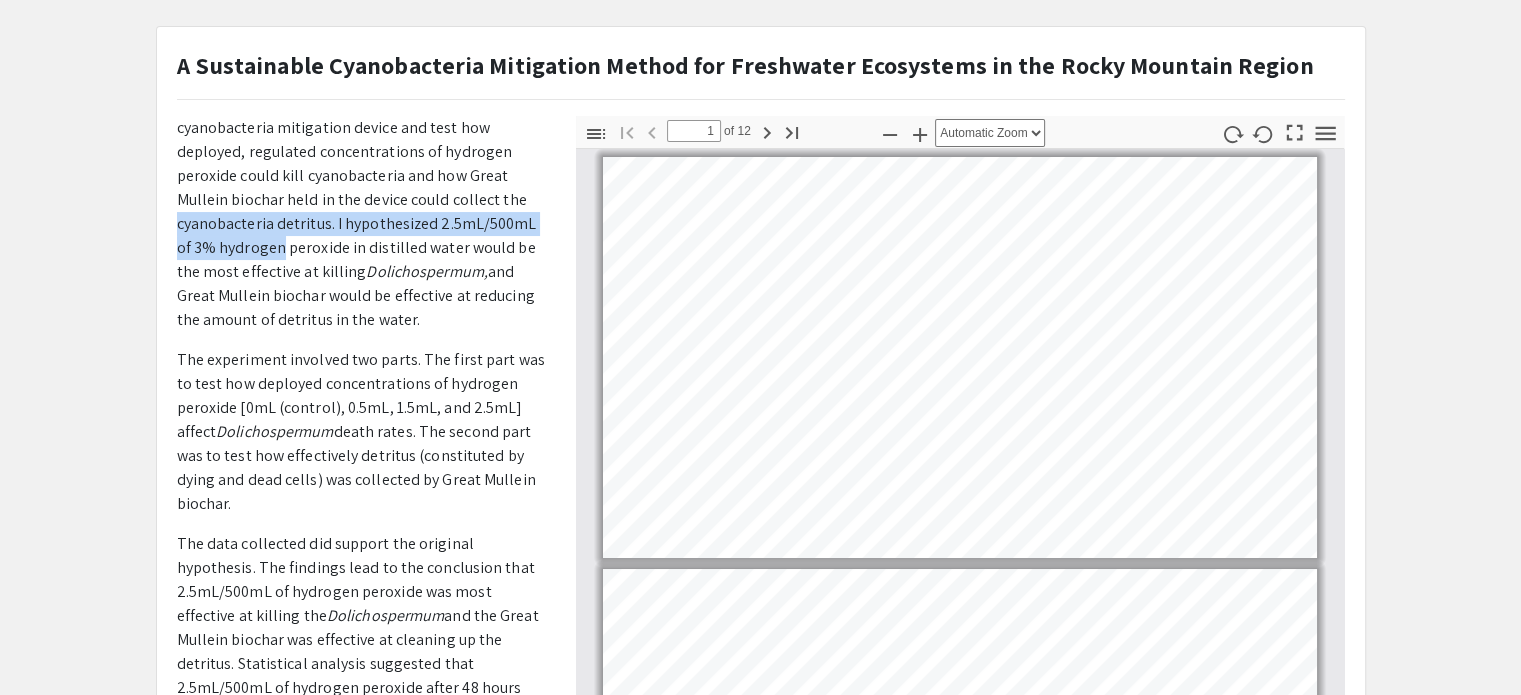 drag, startPoint x: 198, startPoint y: 234, endPoint x: 276, endPoint y: 247, distance: 79.07591 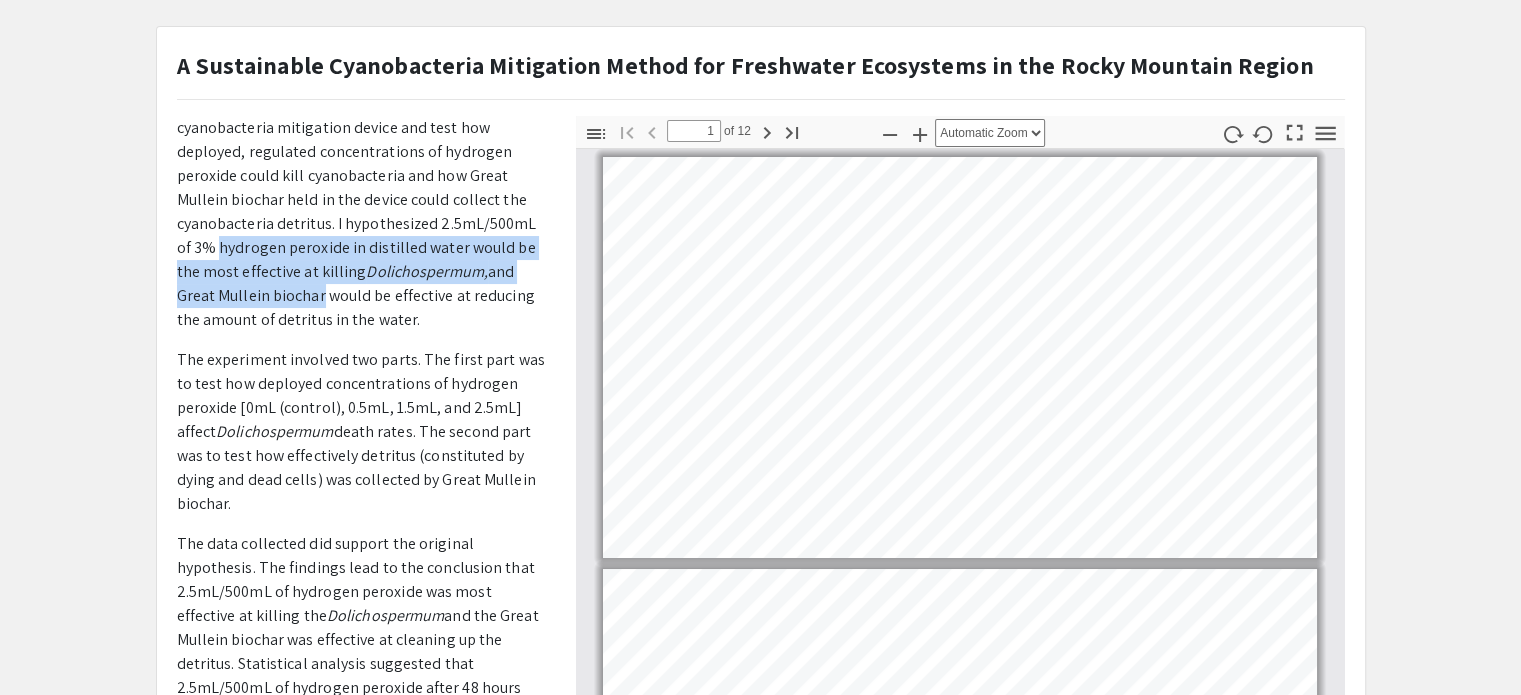 drag, startPoint x: 276, startPoint y: 247, endPoint x: 277, endPoint y: 311, distance: 64.00781 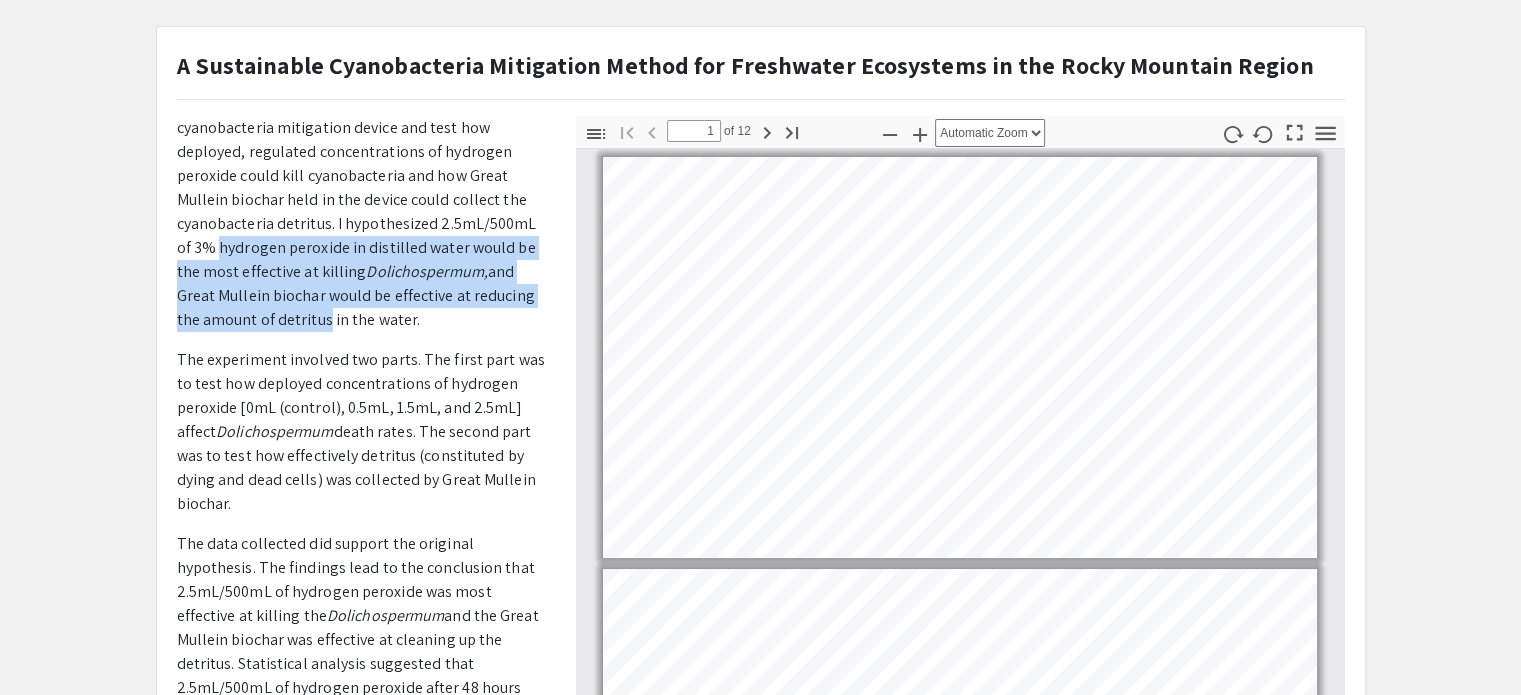 click on "and Great Mullein biochar would be effective at reducing the amount of detritus in the water." 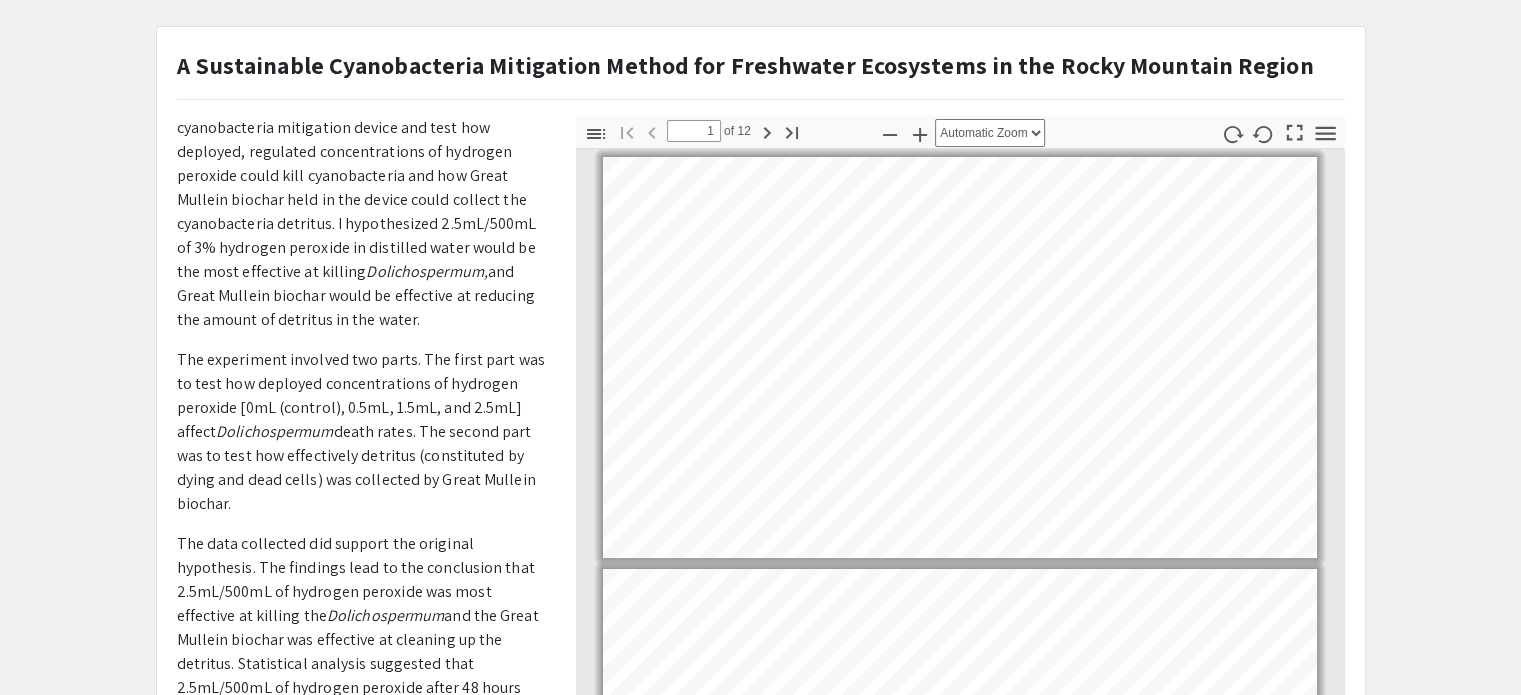 scroll, scrollTop: 272, scrollLeft: 0, axis: vertical 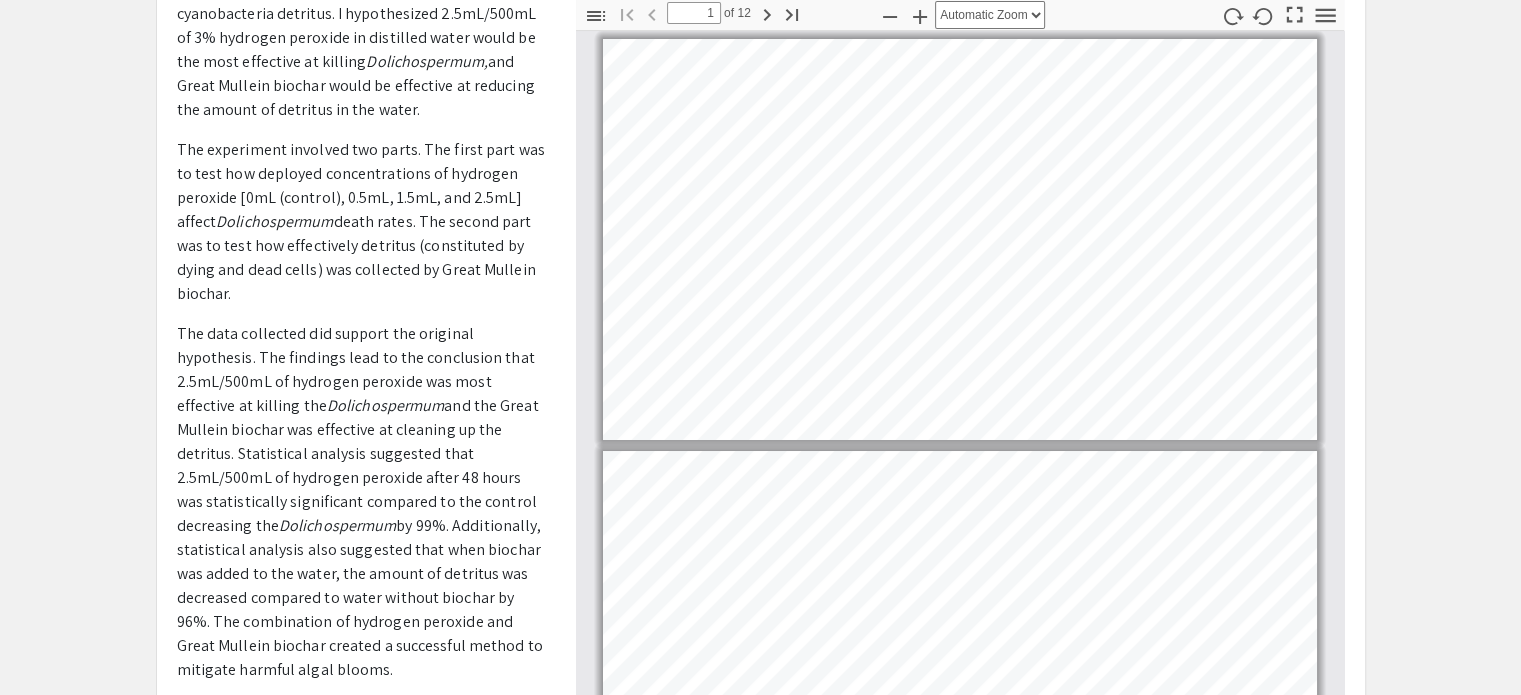 click on "death rates. The second part was to test how effectively detritus (constituted by dying and dead cells) was collected by Great Mullein biochar." 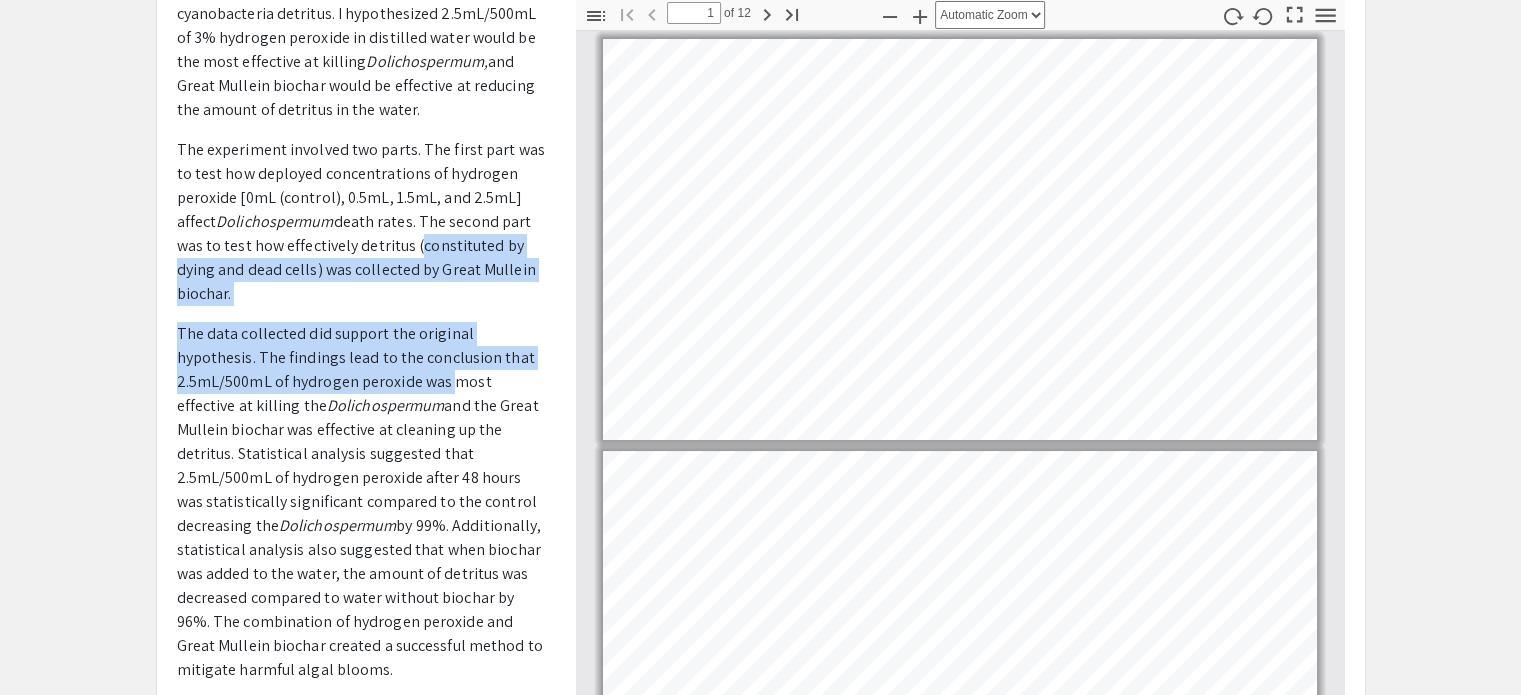 drag, startPoint x: 454, startPoint y: 240, endPoint x: 427, endPoint y: 383, distance: 145.52663 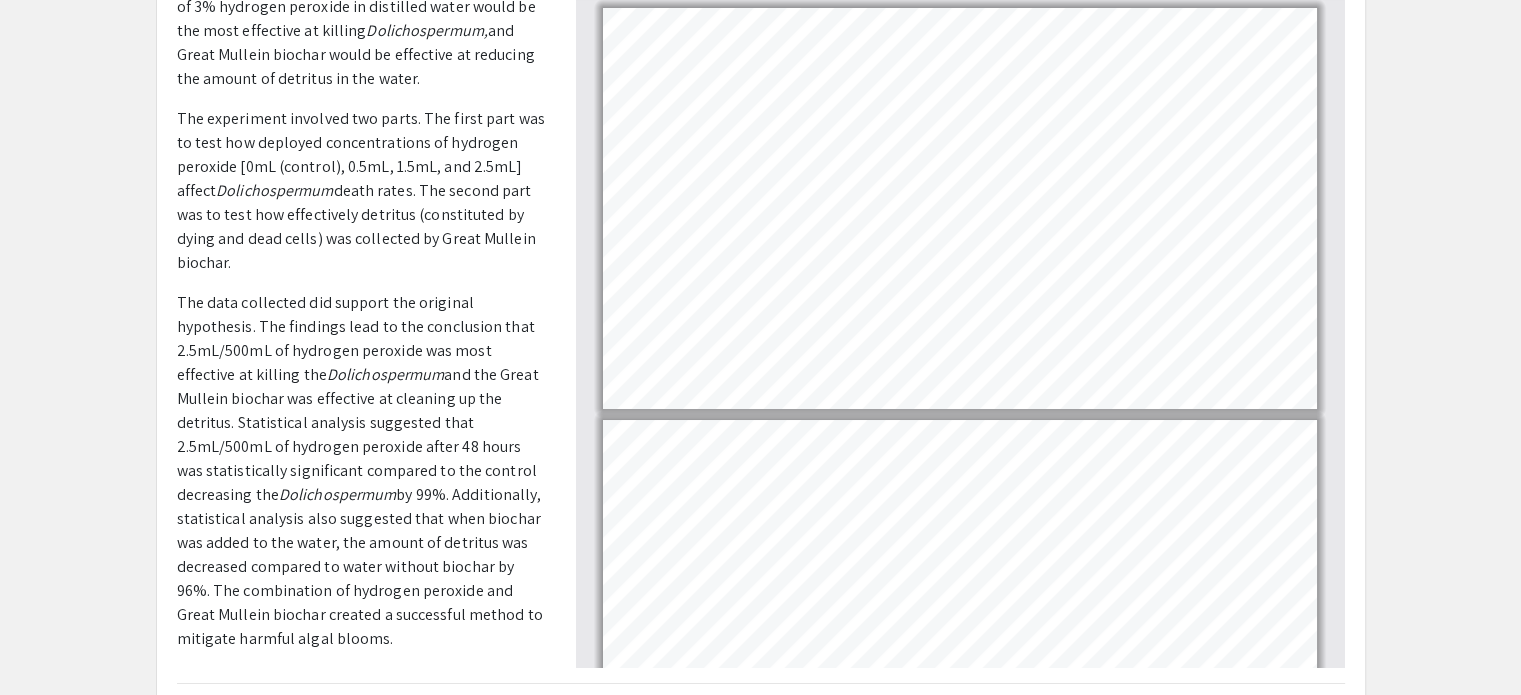 scroll, scrollTop: 244, scrollLeft: 0, axis: vertical 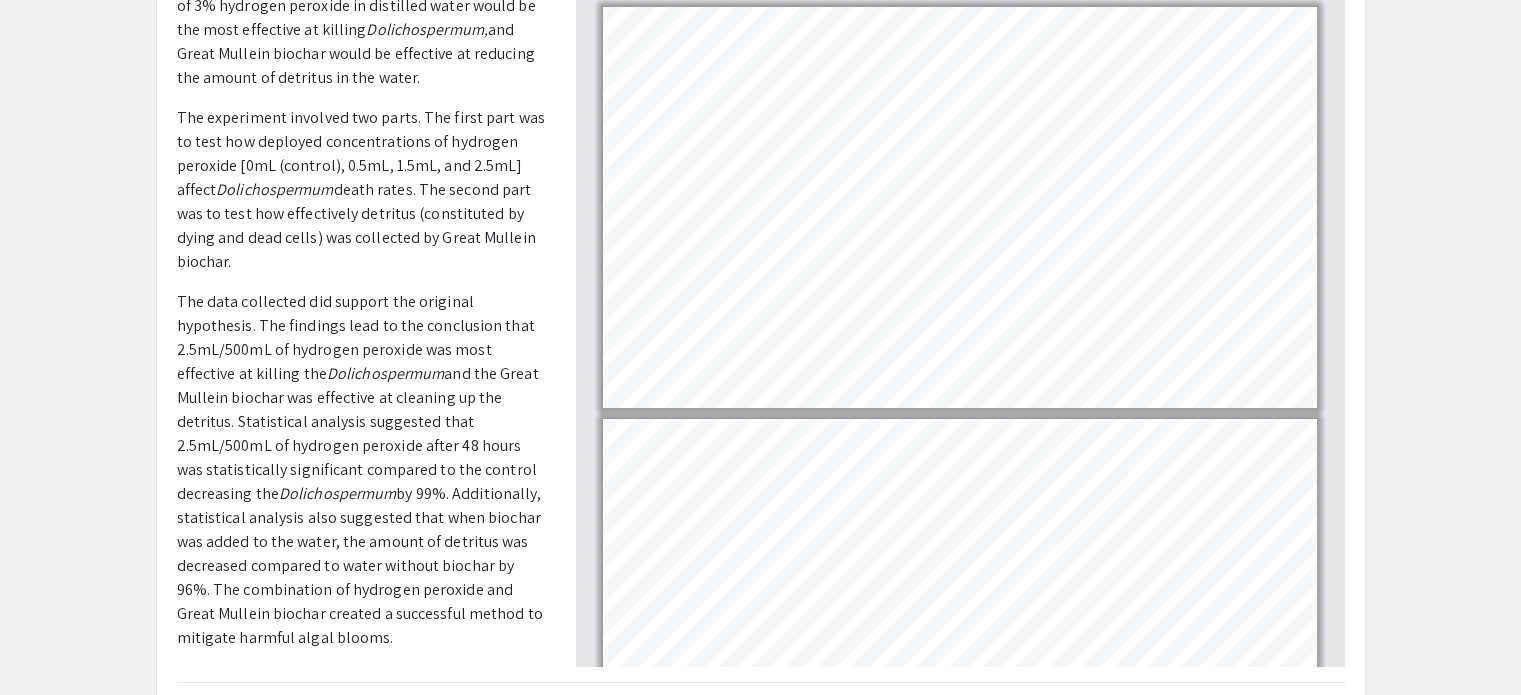 click on "The data collected did support the original hypothesis. The findings lead to the conclusion that 2.5mL/500mL of hydrogen peroxide was most effective at killing the" 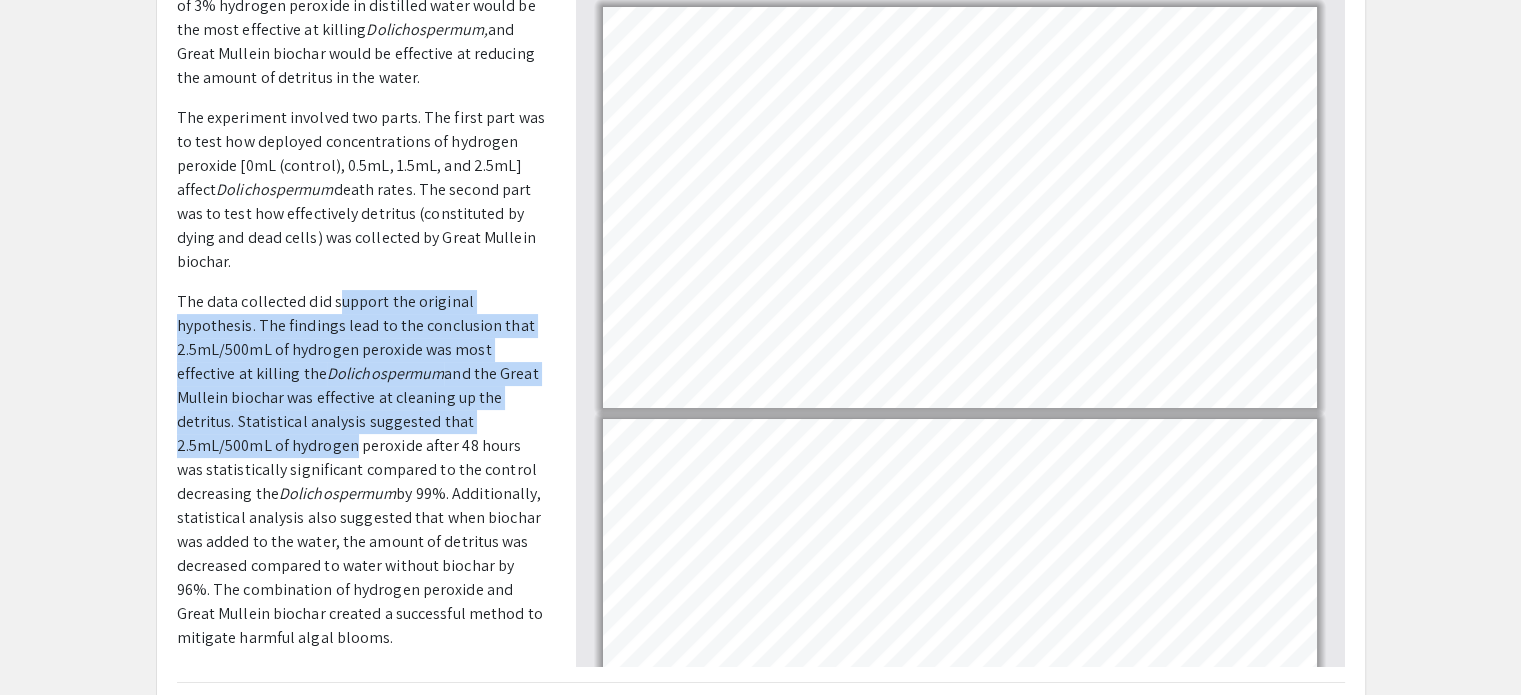 drag, startPoint x: 352, startPoint y: 296, endPoint x: 339, endPoint y: 452, distance: 156.54073 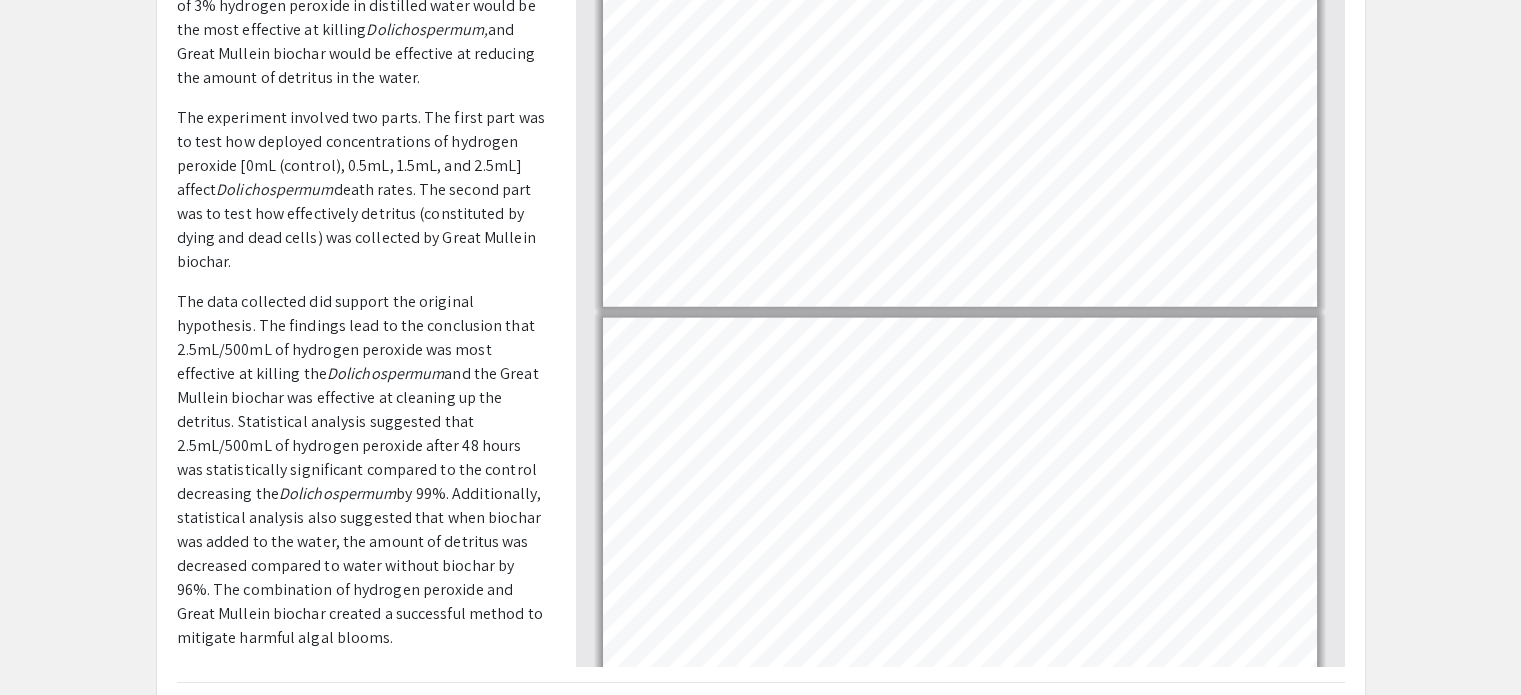 scroll, scrollTop: 4280, scrollLeft: 0, axis: vertical 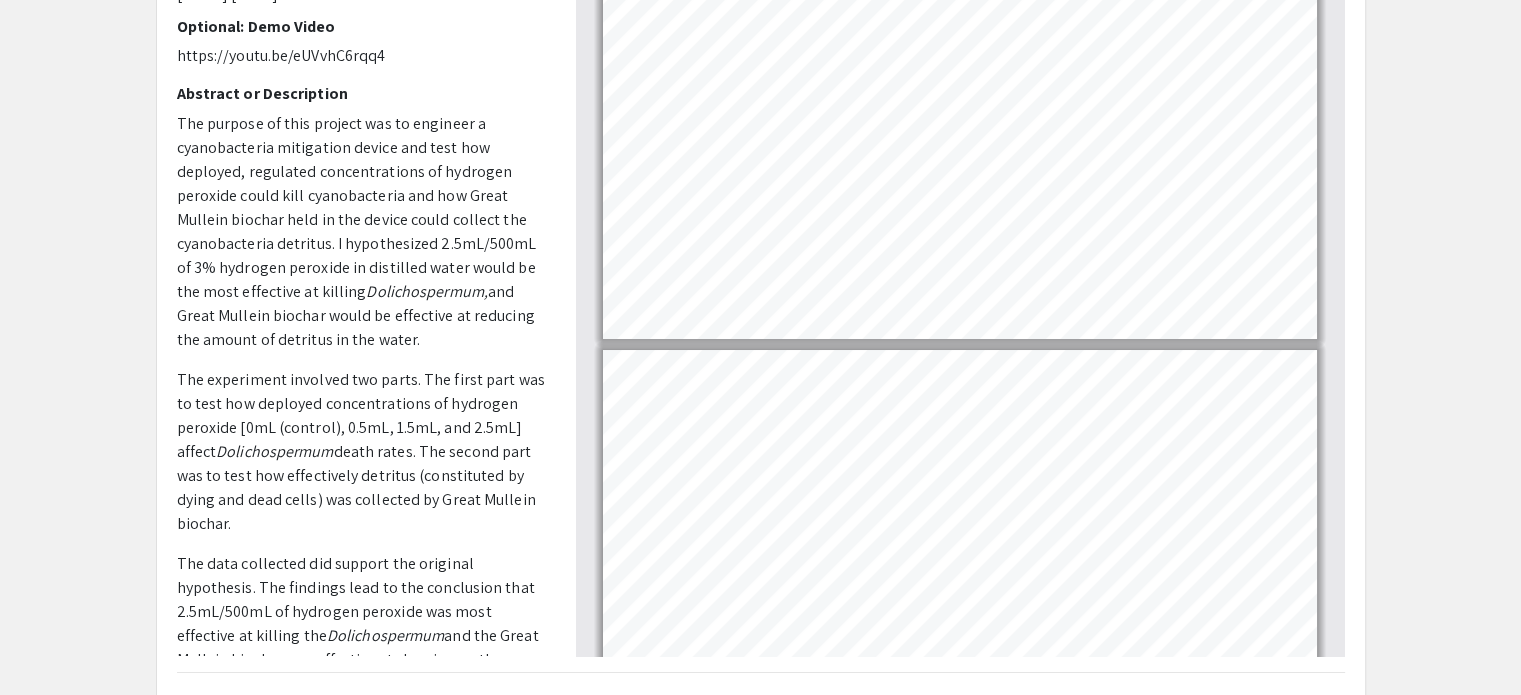 type on "1" 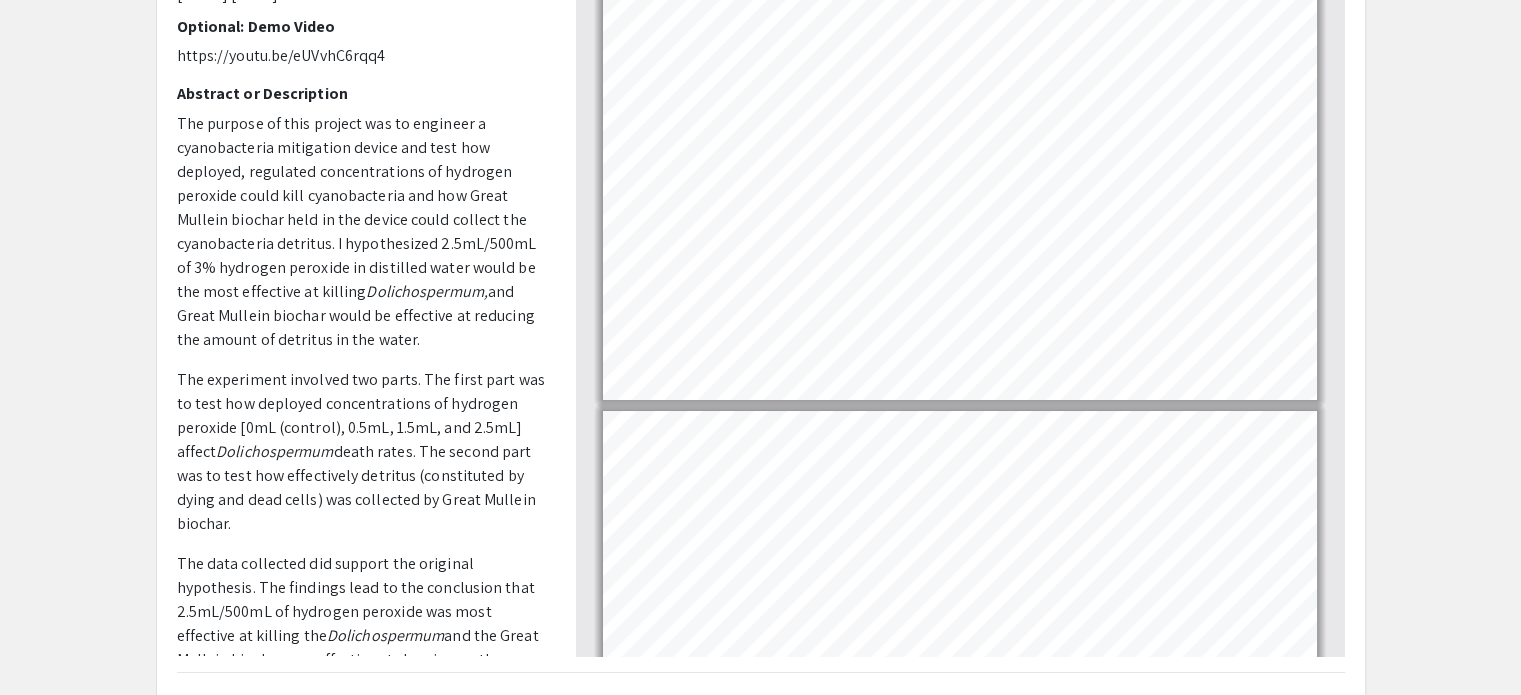 scroll, scrollTop: 0, scrollLeft: 0, axis: both 